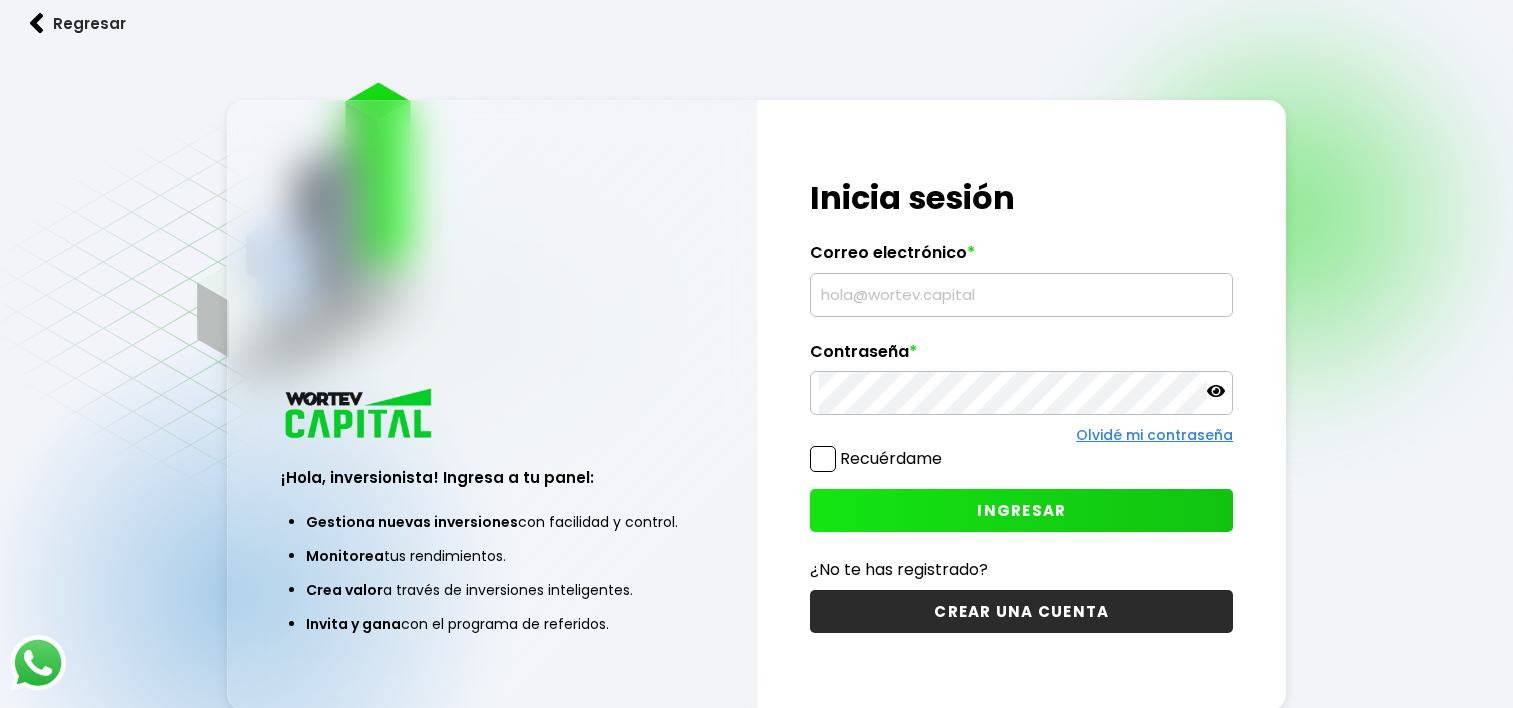 scroll, scrollTop: 0, scrollLeft: 0, axis: both 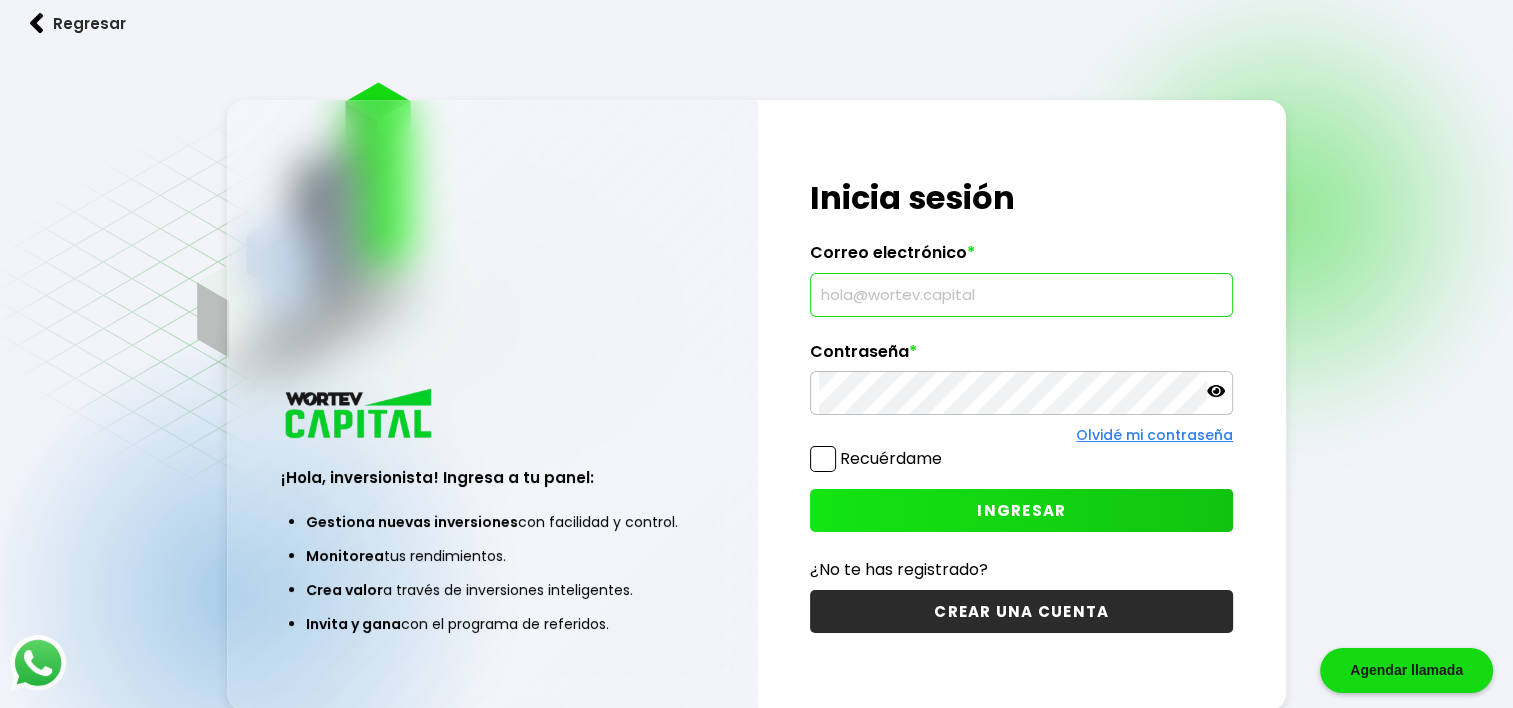 click at bounding box center [1021, 295] 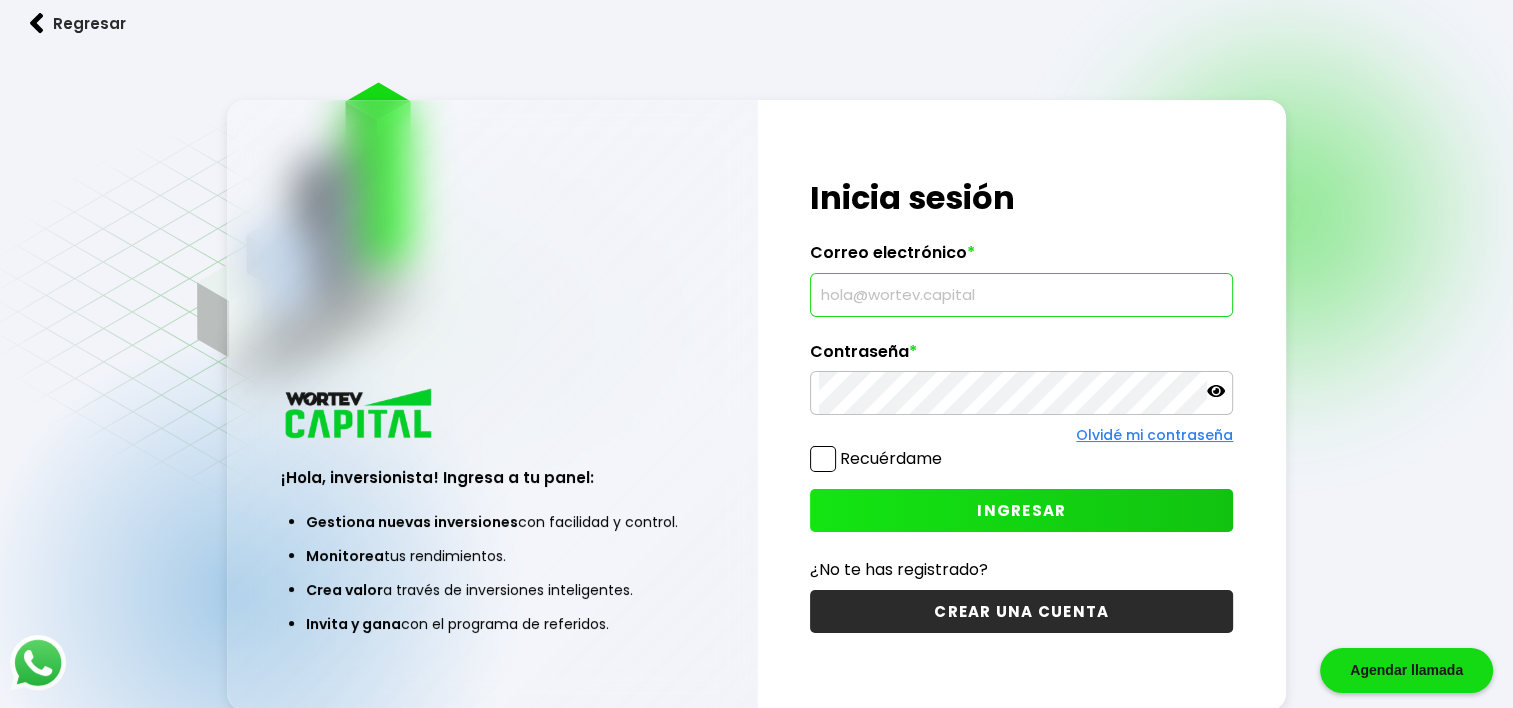 type on "[EMAIL]" 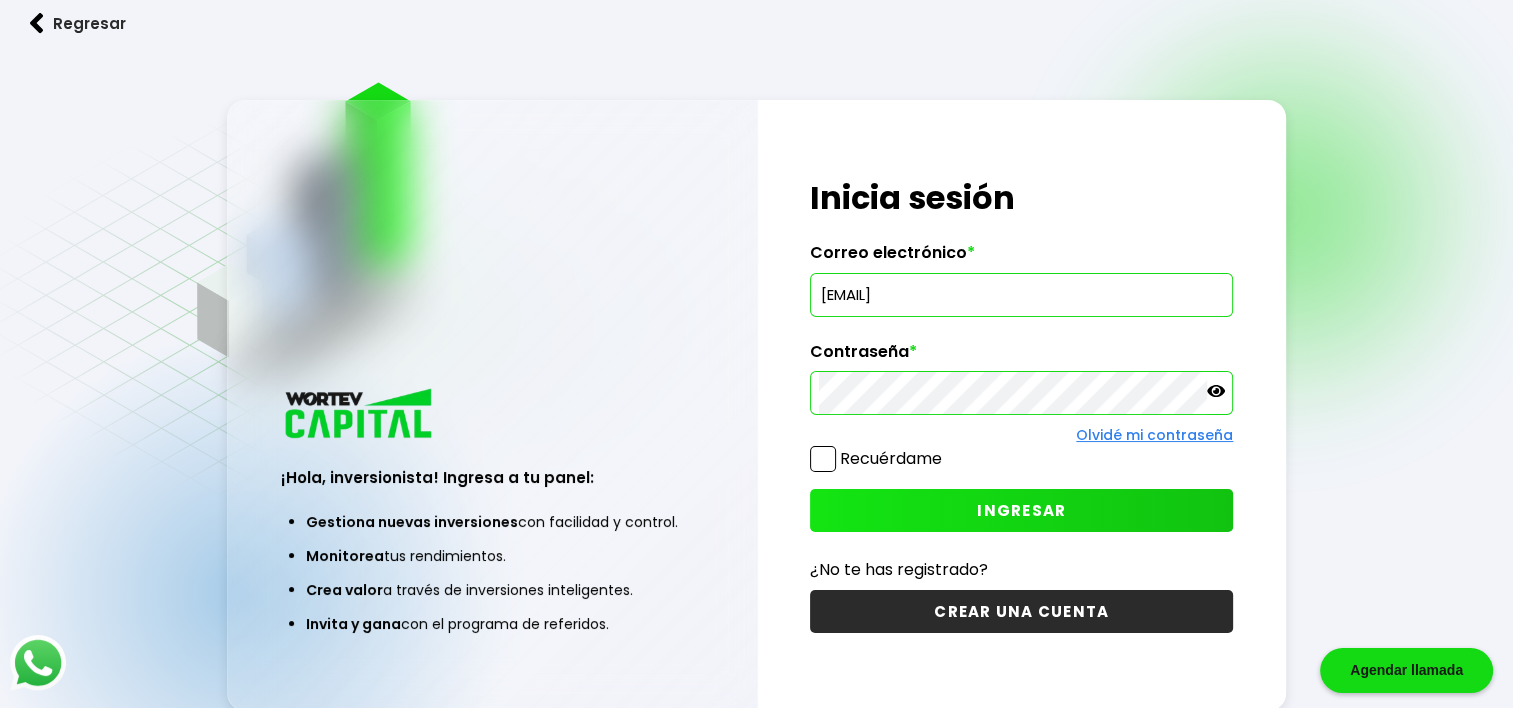 click on "INGRESAR" at bounding box center (1021, 510) 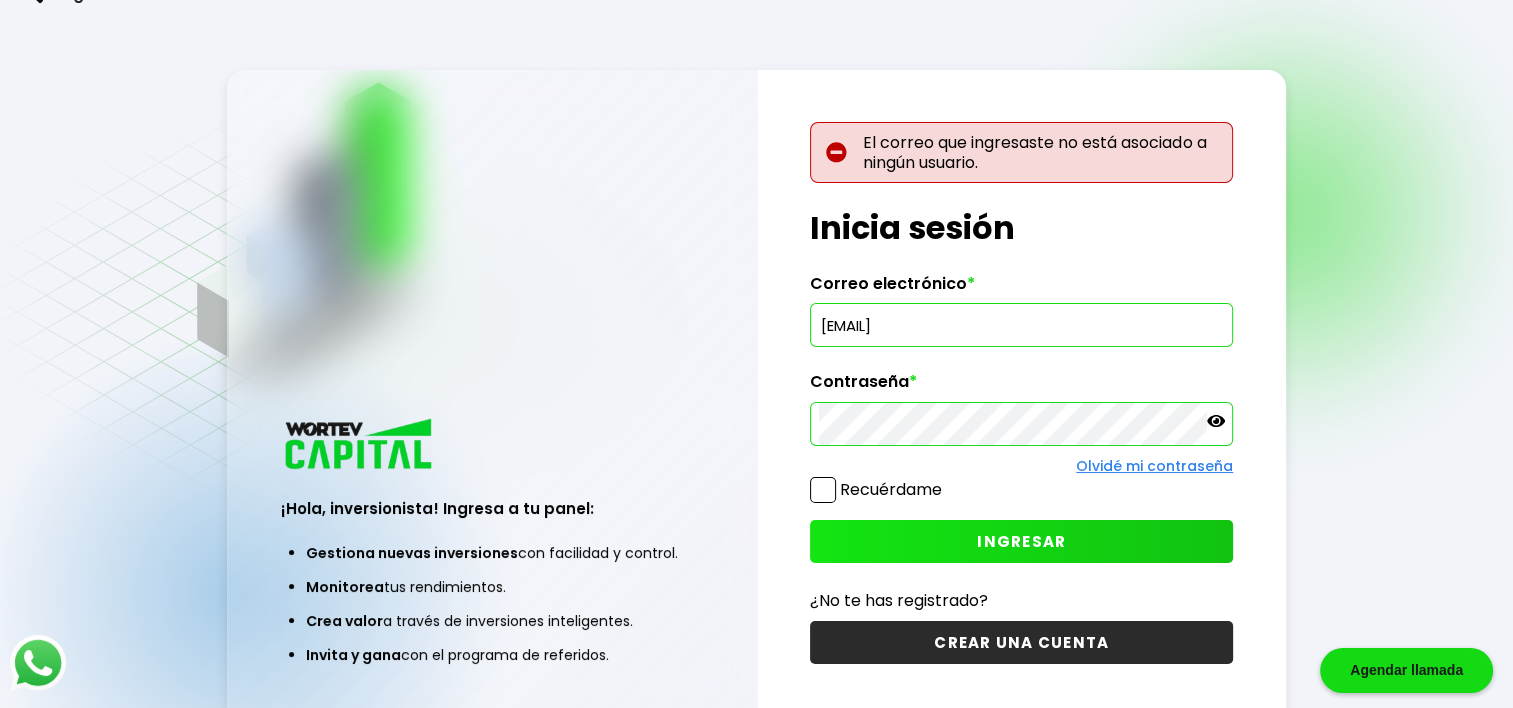 type 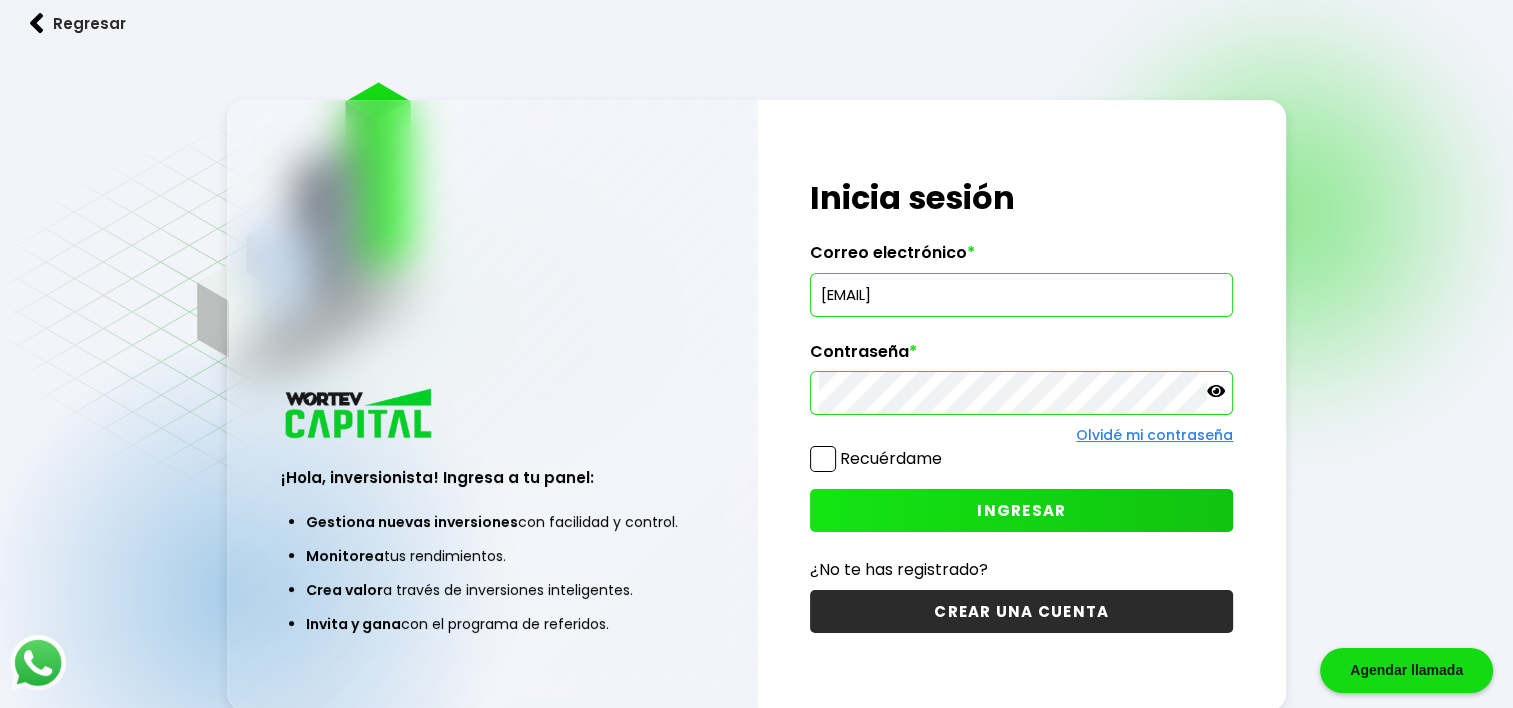 drag, startPoint x: 1039, startPoint y: 288, endPoint x: 803, endPoint y: 284, distance: 236.03389 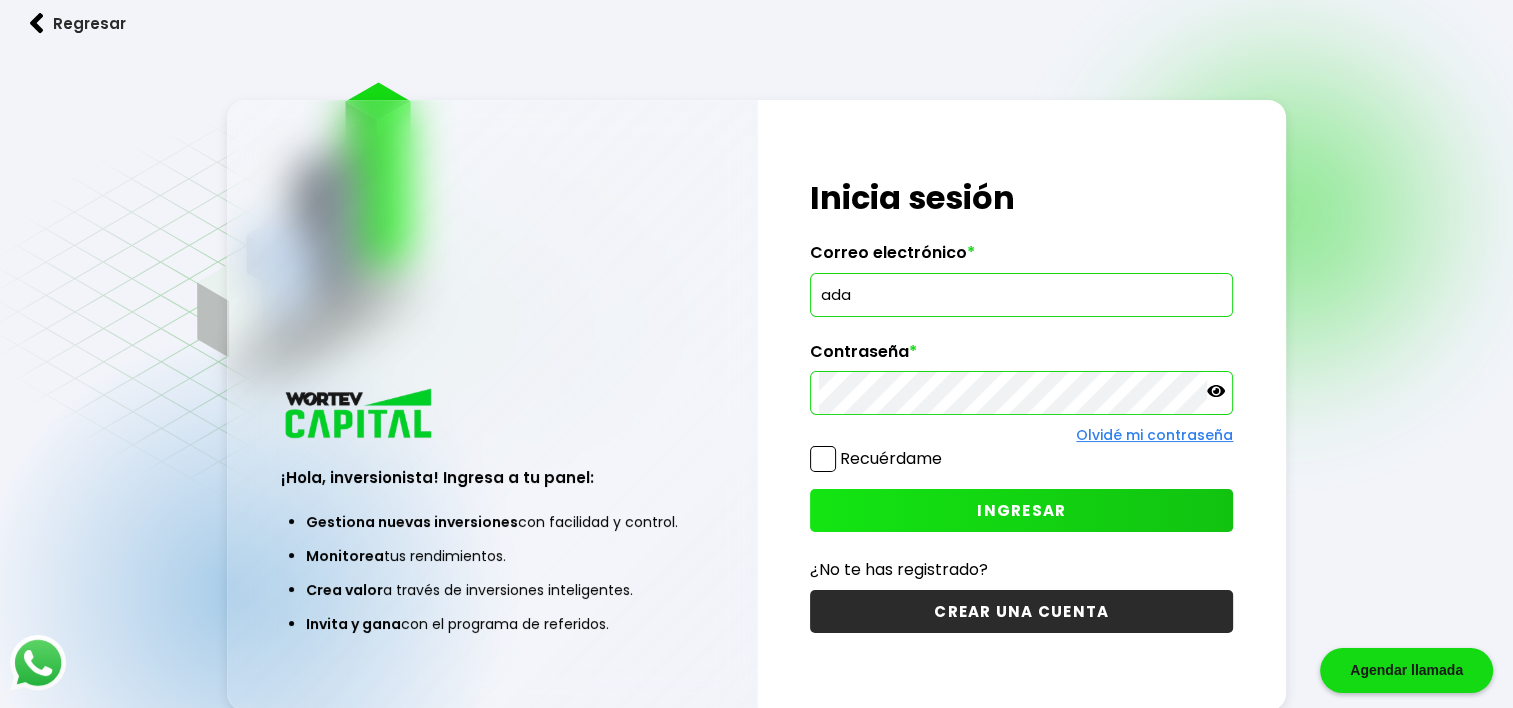 type on "[EMAIL]" 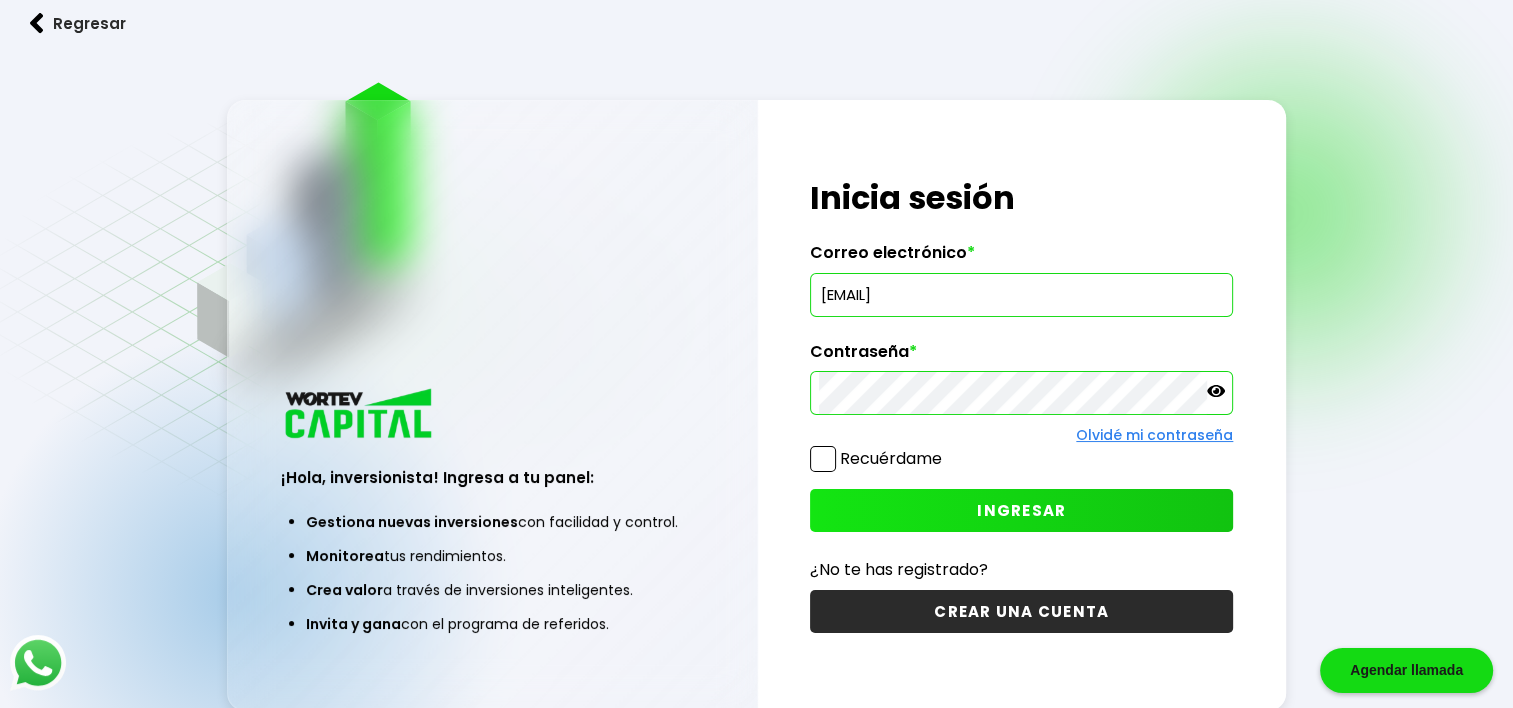 click on "INGRESAR" at bounding box center (1021, 510) 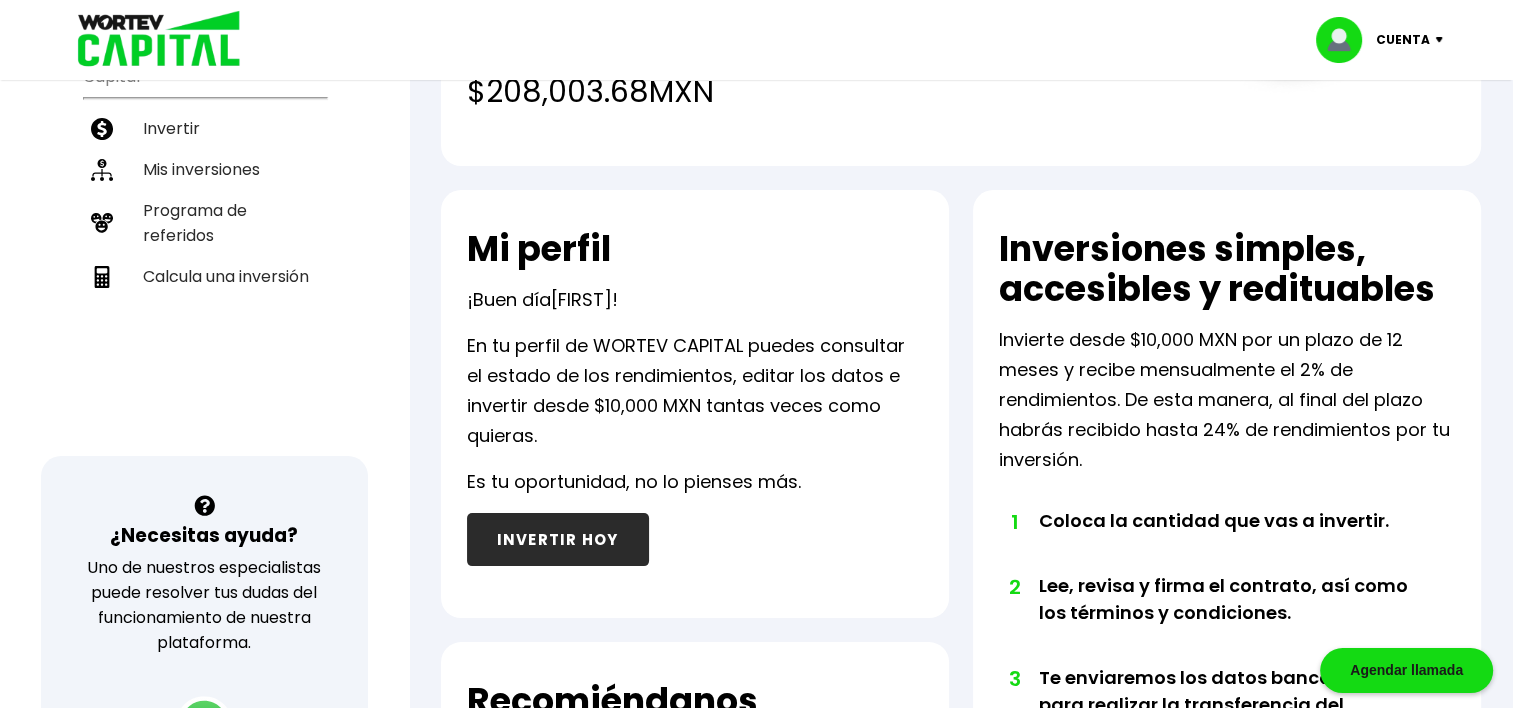 scroll, scrollTop: 0, scrollLeft: 0, axis: both 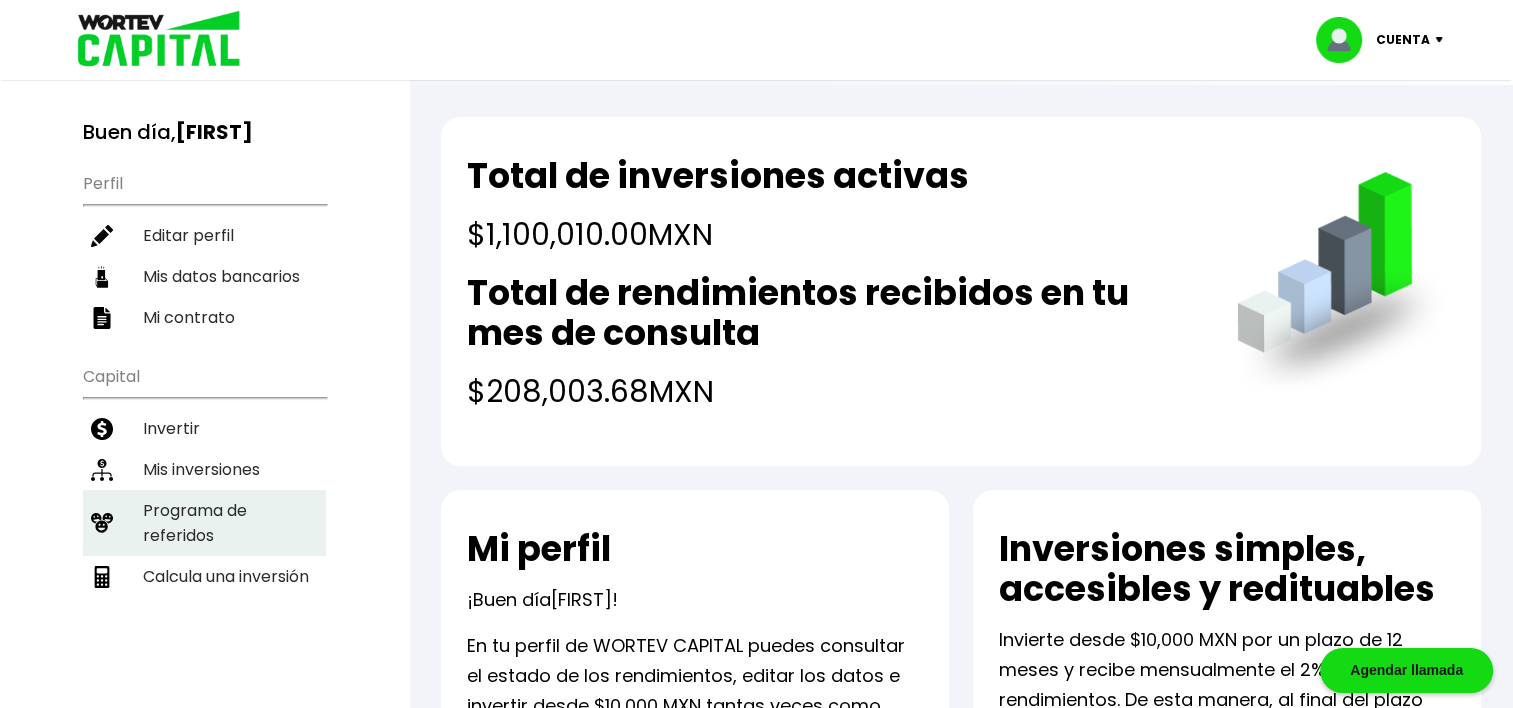 click on "Programa de referidos" at bounding box center (204, 523) 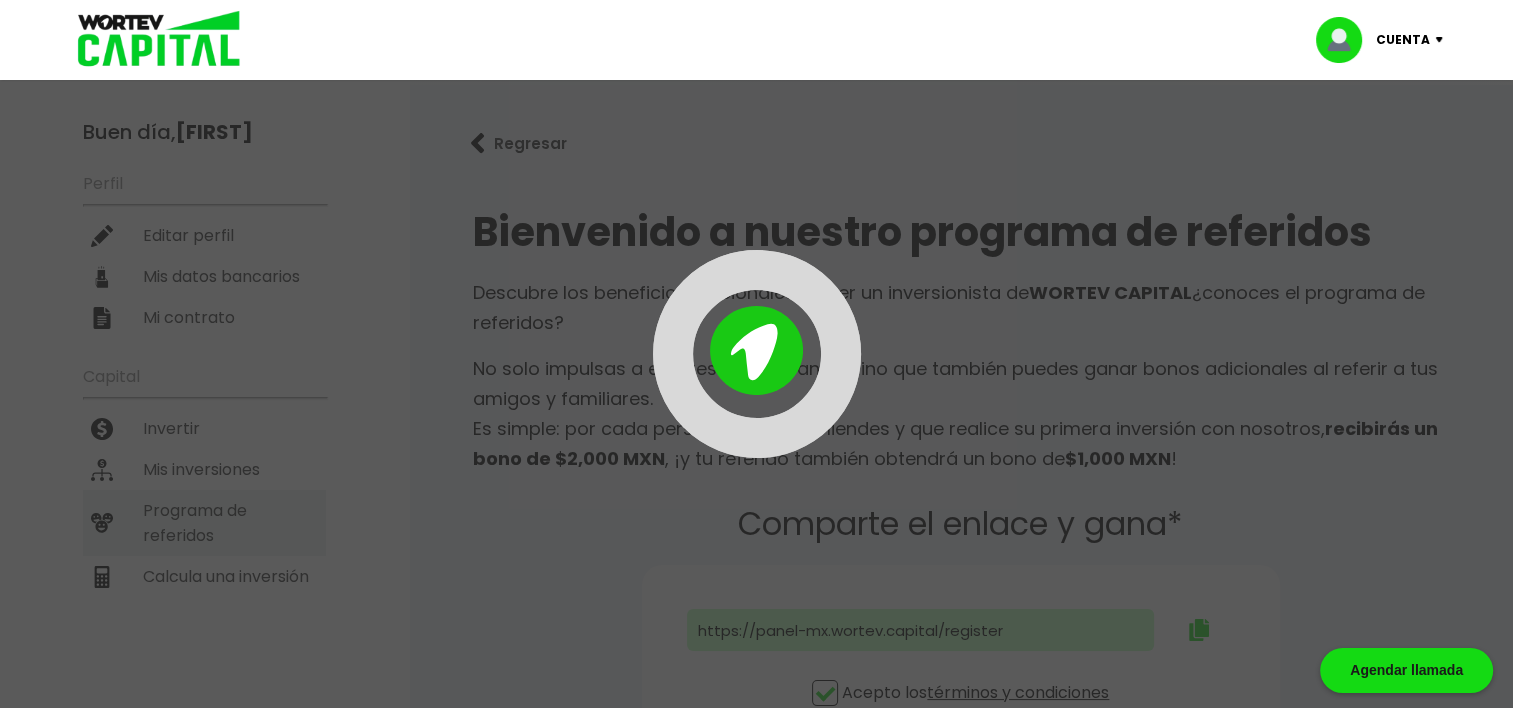 type on "https://panel-mx.wortev.capital/register?ref=[EMAIL]" 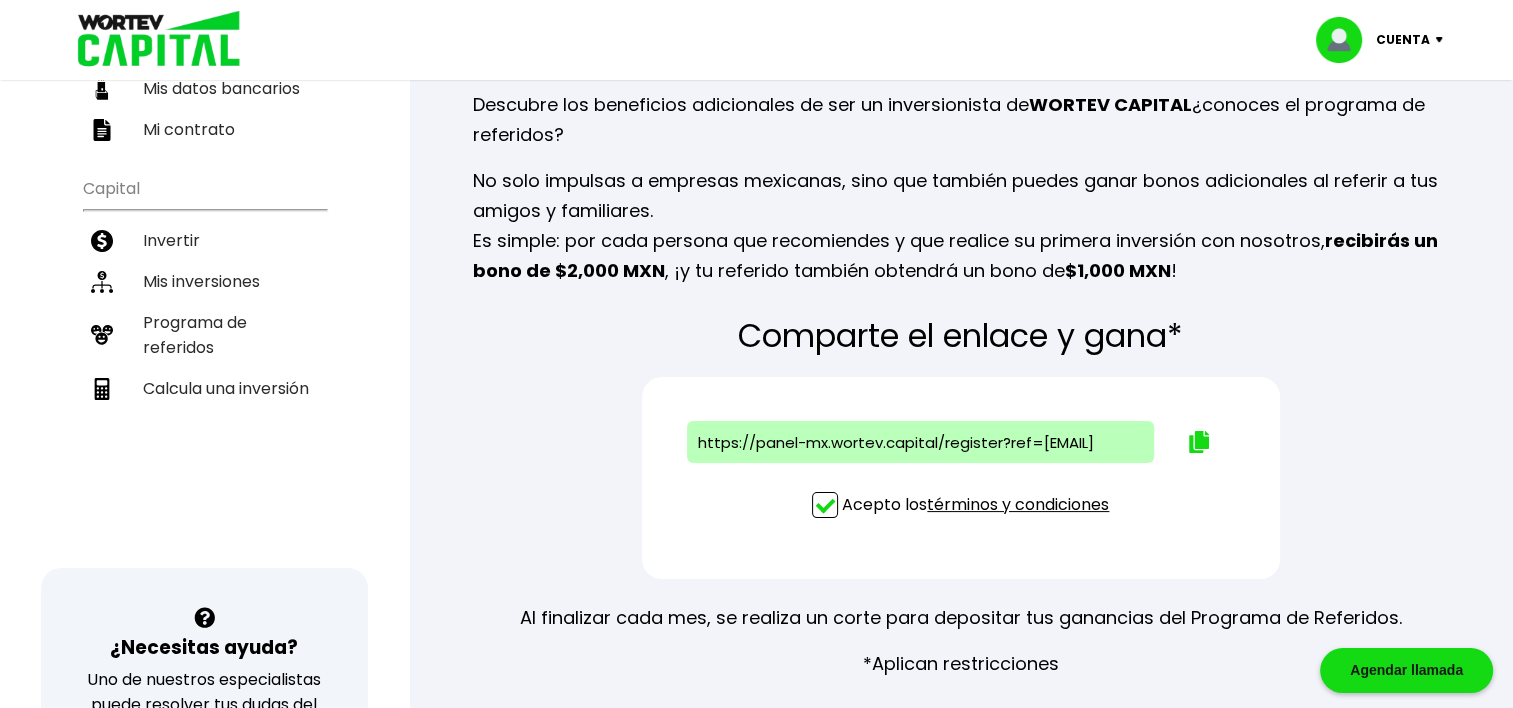 scroll, scrollTop: 200, scrollLeft: 0, axis: vertical 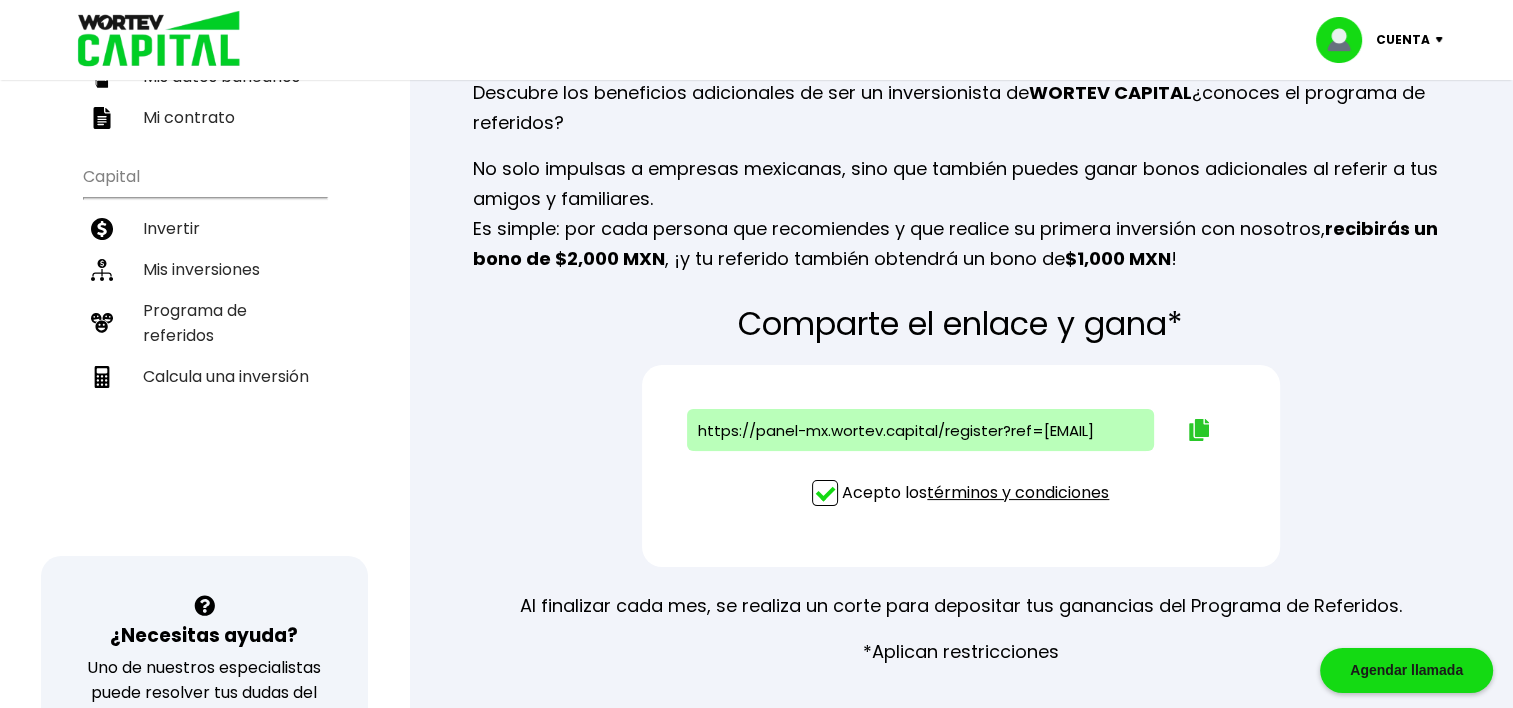 click at bounding box center [1199, 430] 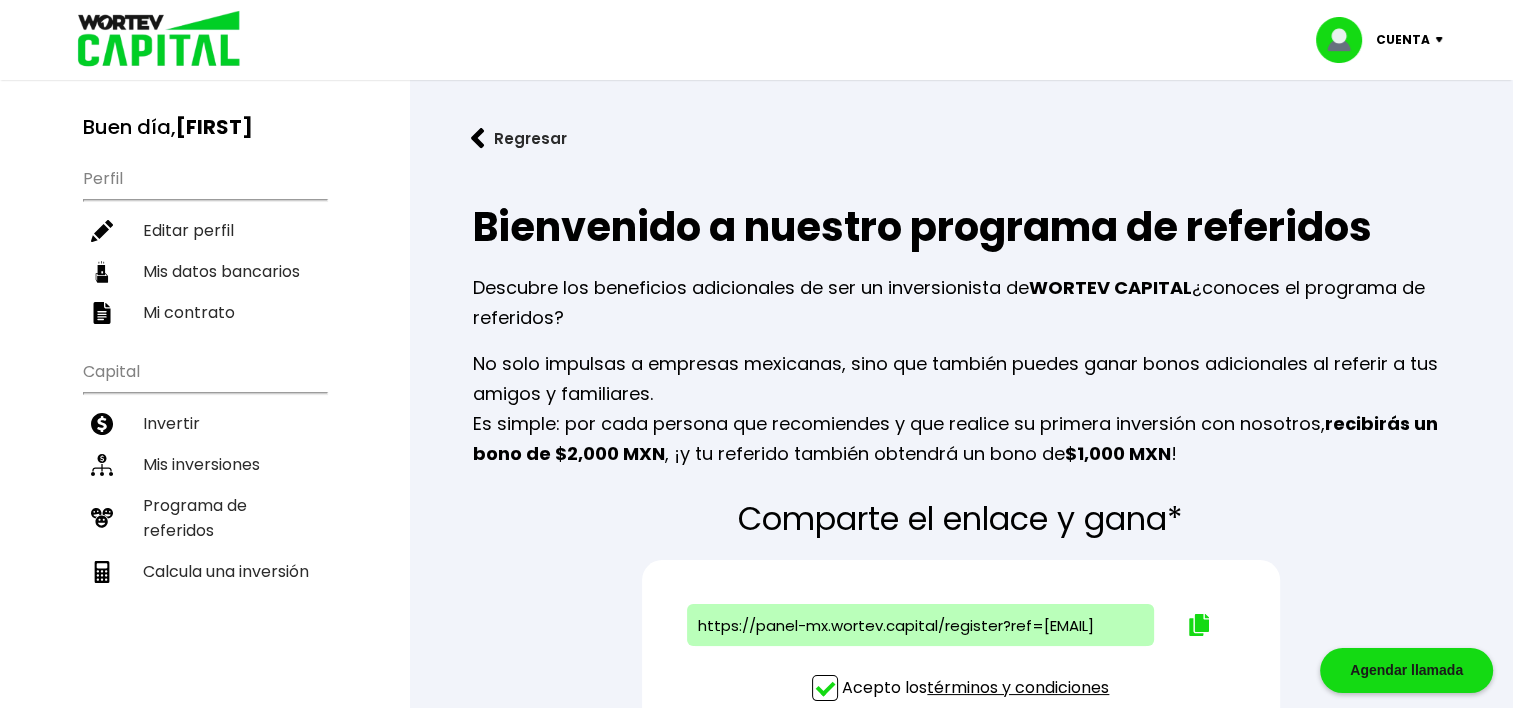 scroll, scrollTop: 0, scrollLeft: 0, axis: both 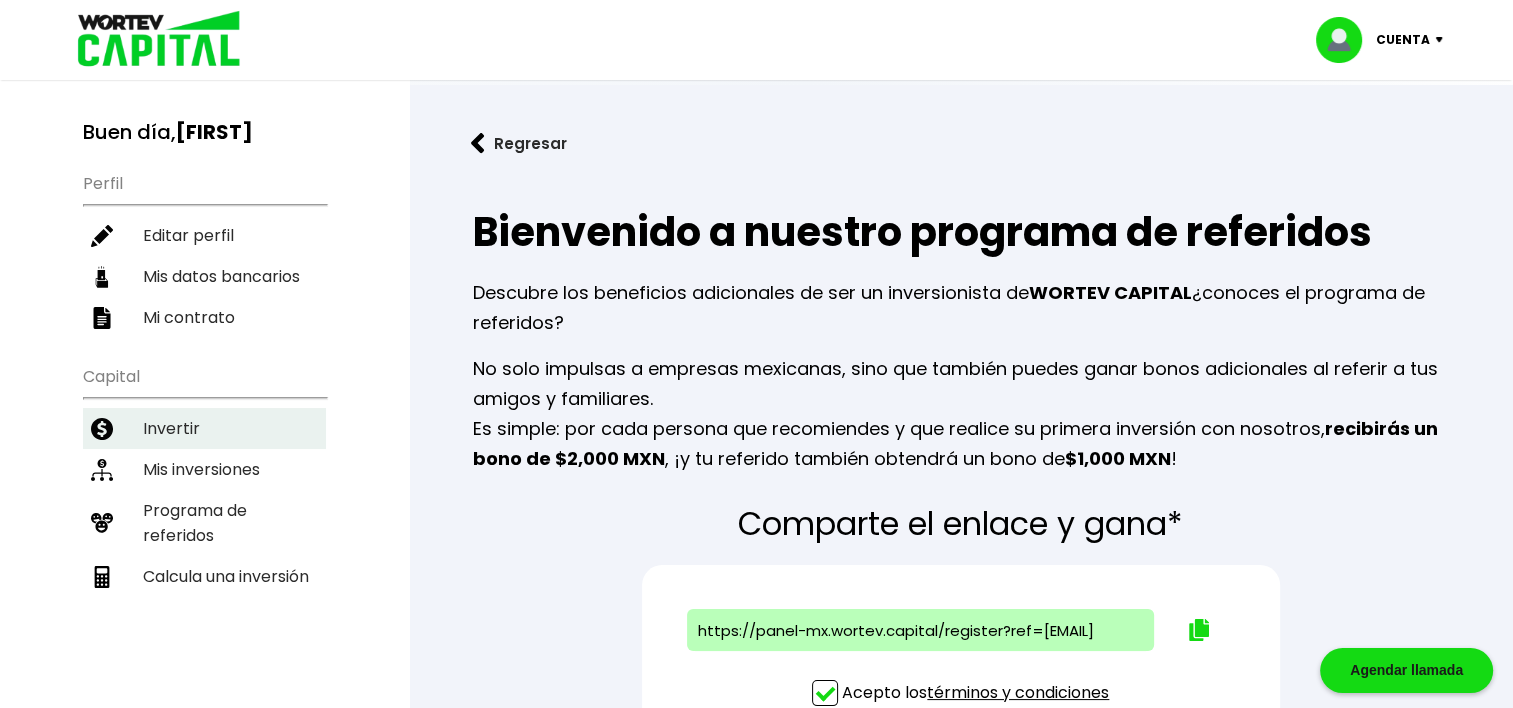 click on "Invertir" at bounding box center (204, 428) 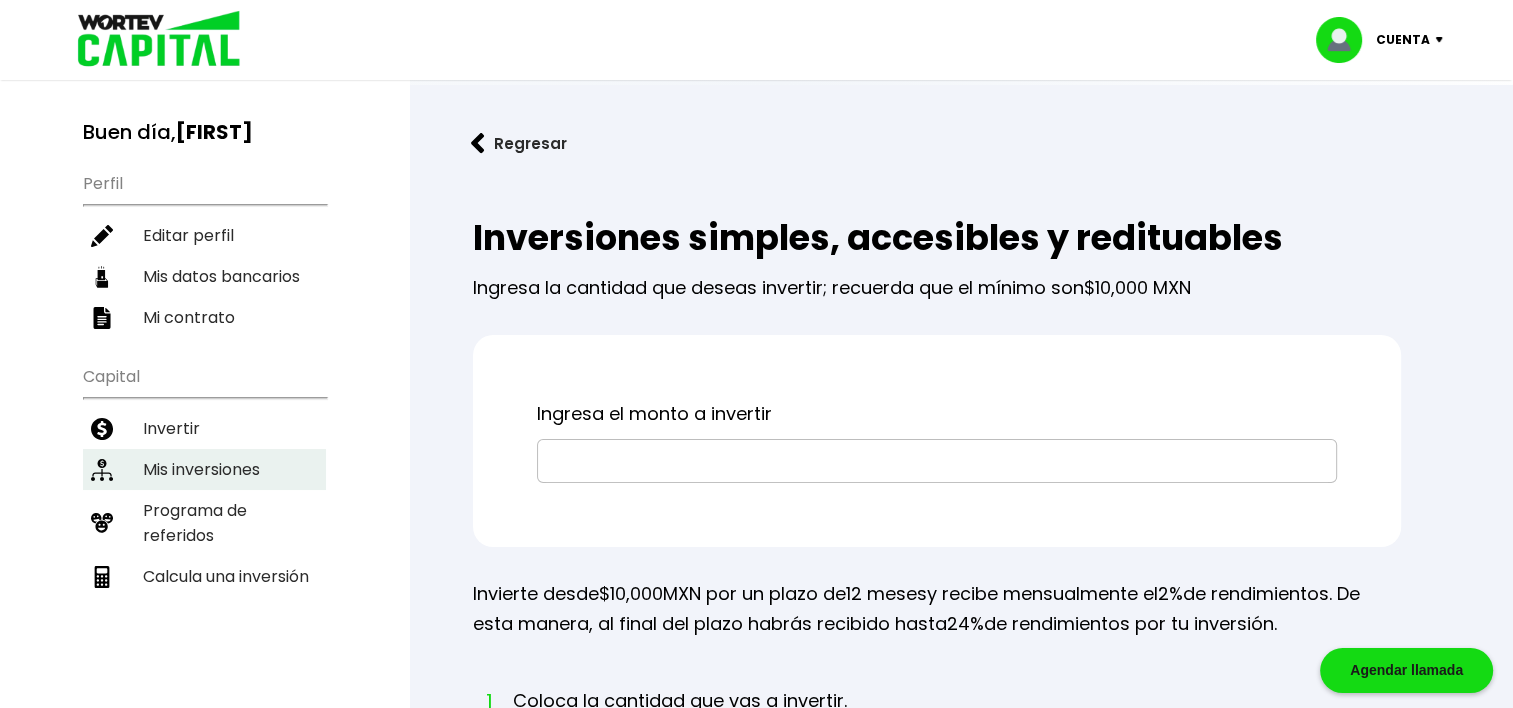 click on "Mis inversiones" at bounding box center [204, 469] 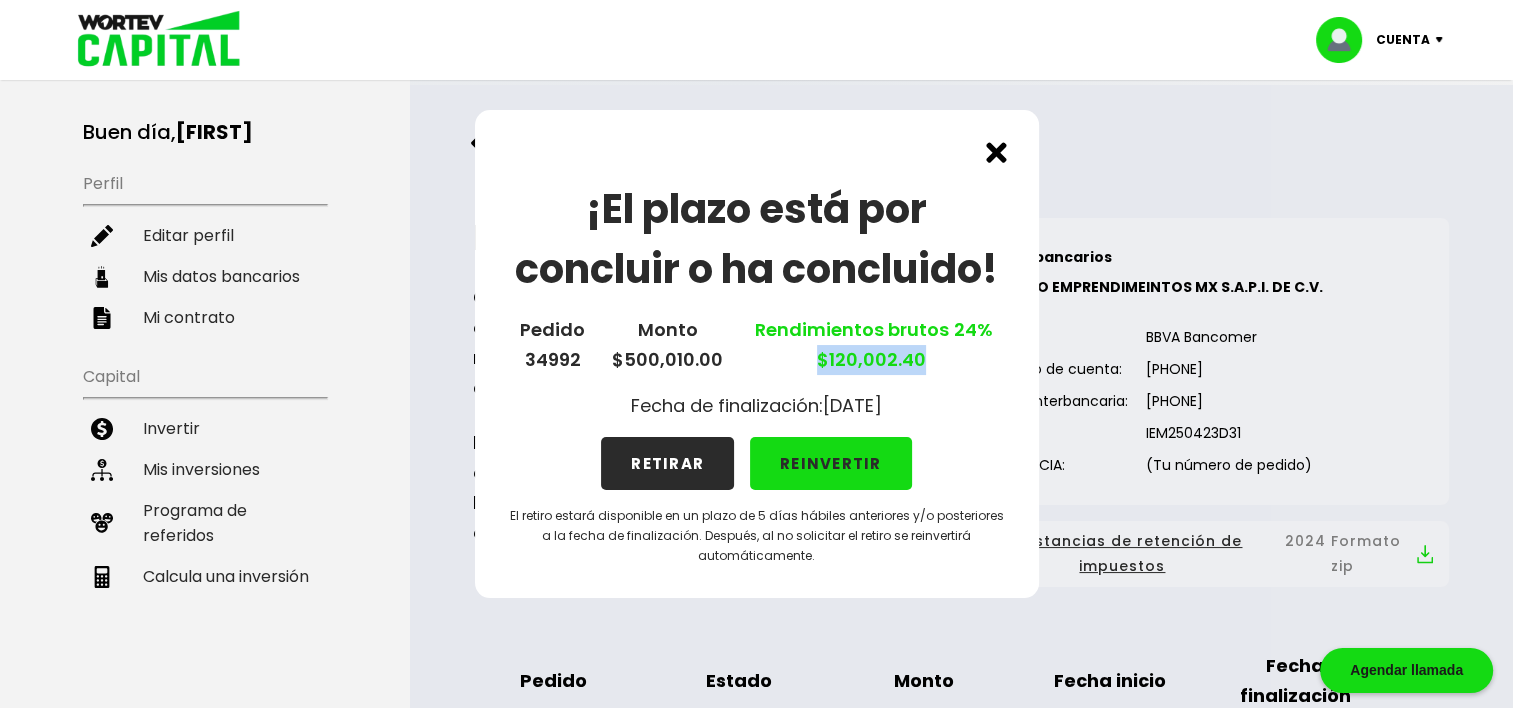 drag, startPoint x: 816, startPoint y: 357, endPoint x: 932, endPoint y: 361, distance: 116.06895 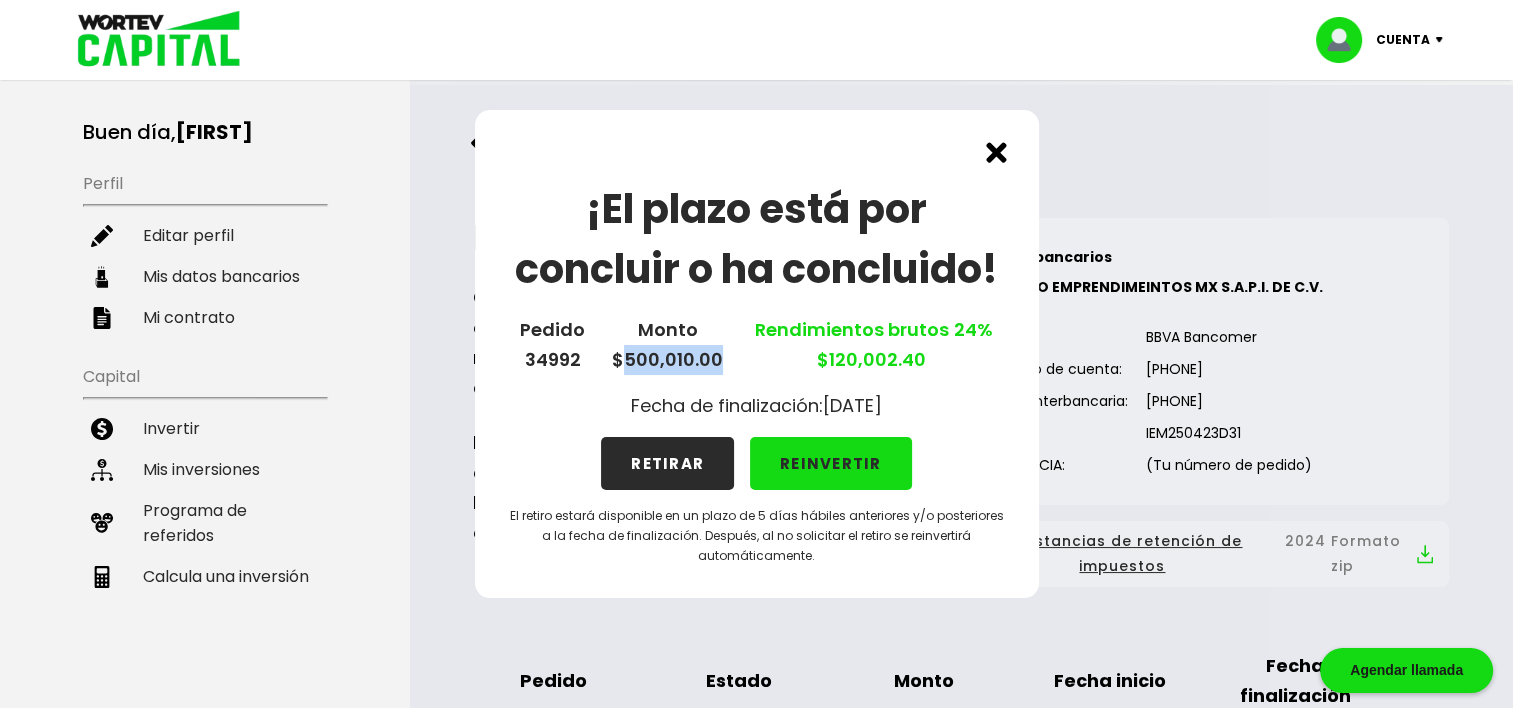 drag, startPoint x: 620, startPoint y: 360, endPoint x: 727, endPoint y: 349, distance: 107.563934 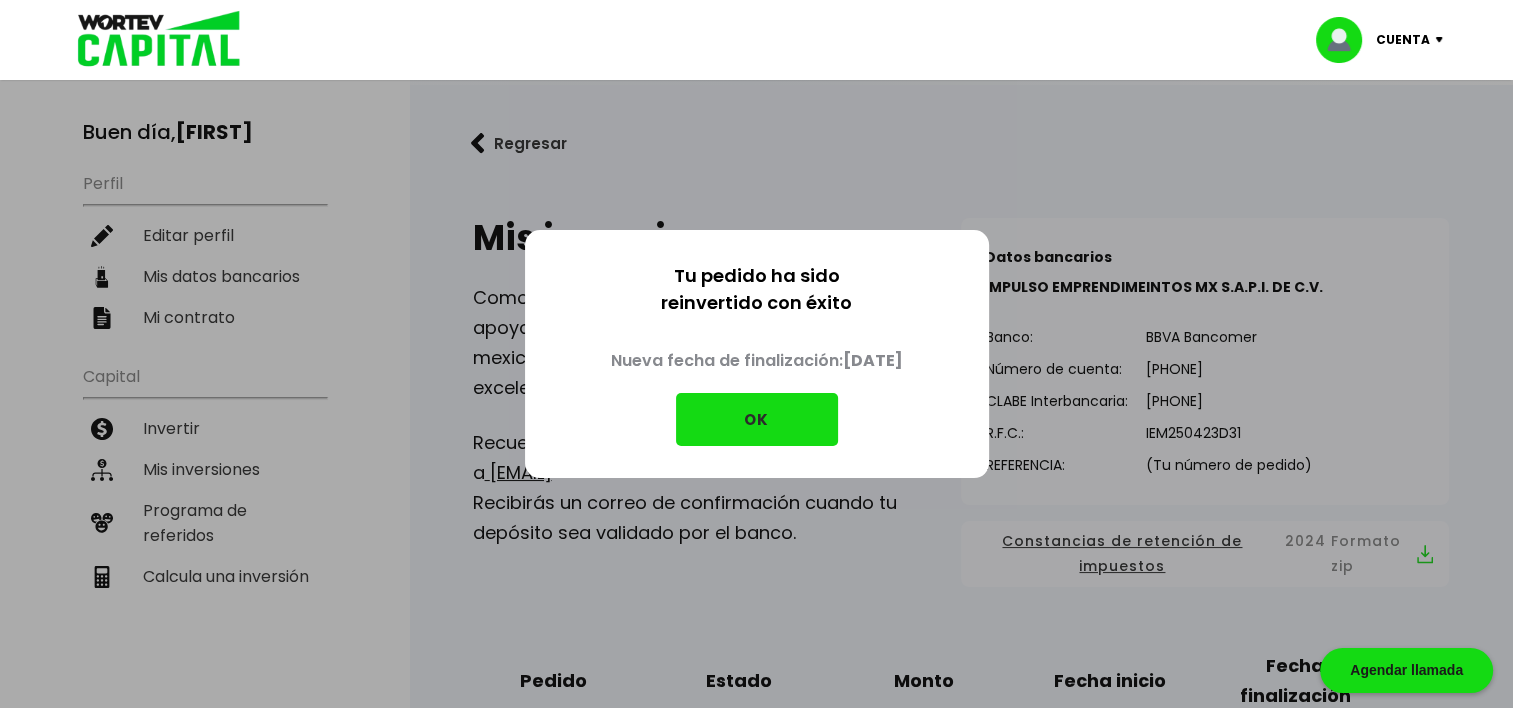 click on "OK" at bounding box center [757, 419] 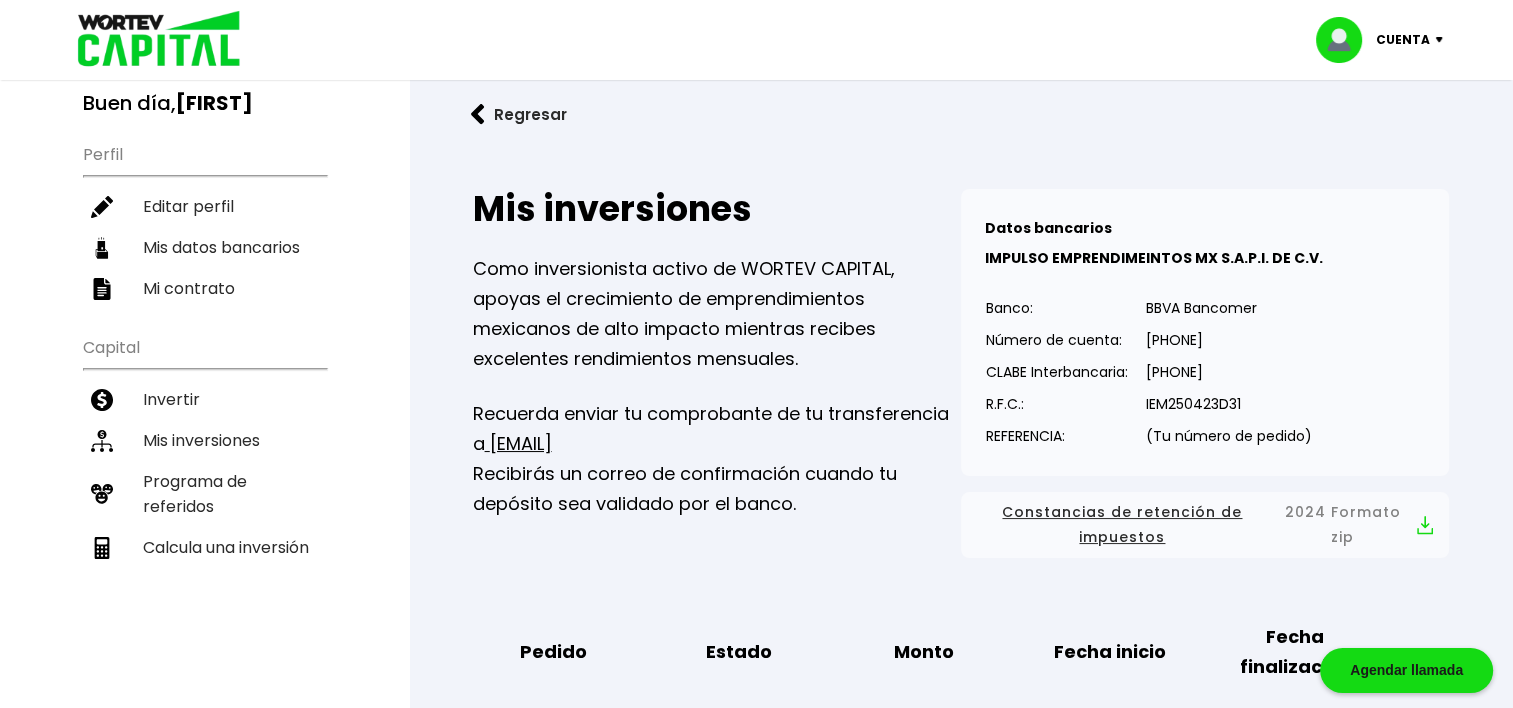 scroll, scrollTop: 0, scrollLeft: 0, axis: both 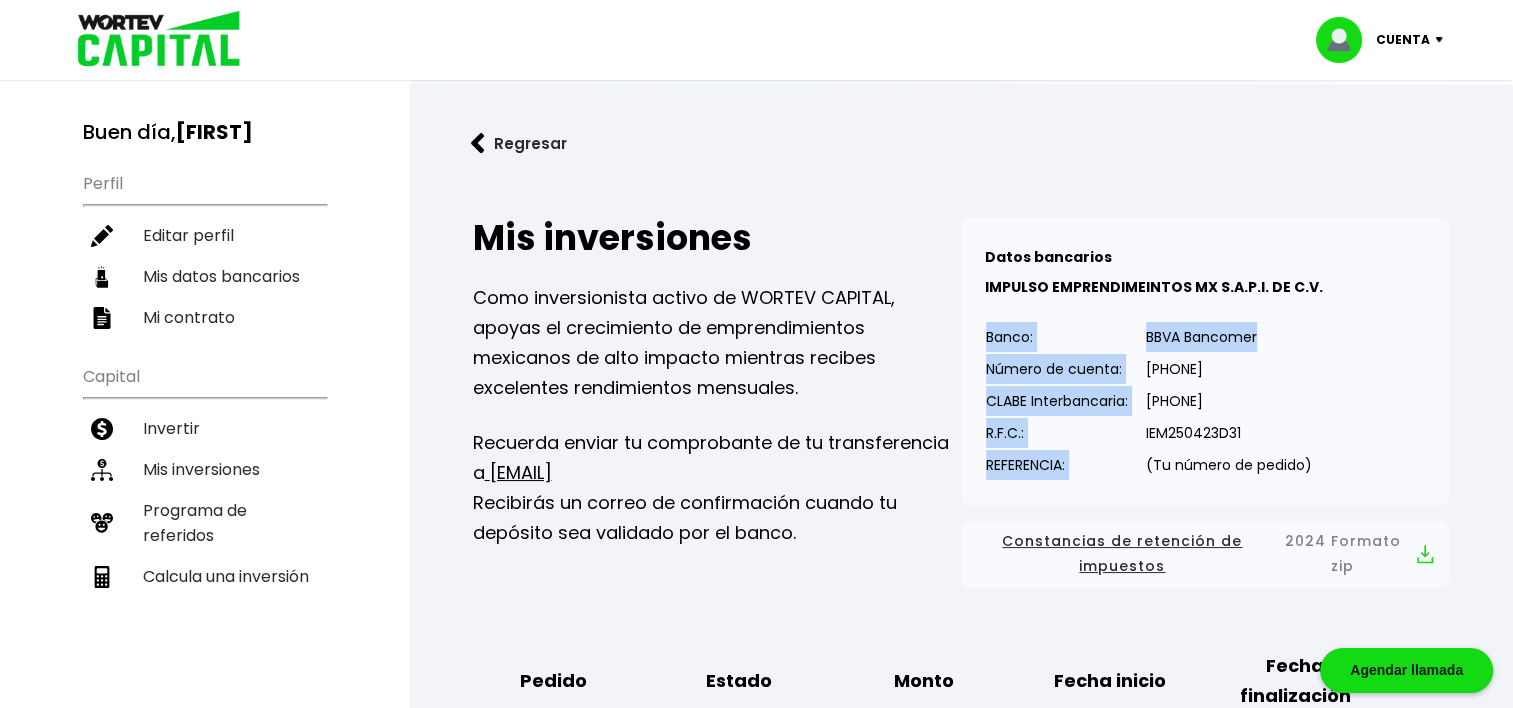 drag, startPoint x: 981, startPoint y: 338, endPoint x: 1263, endPoint y: 351, distance: 282.2995 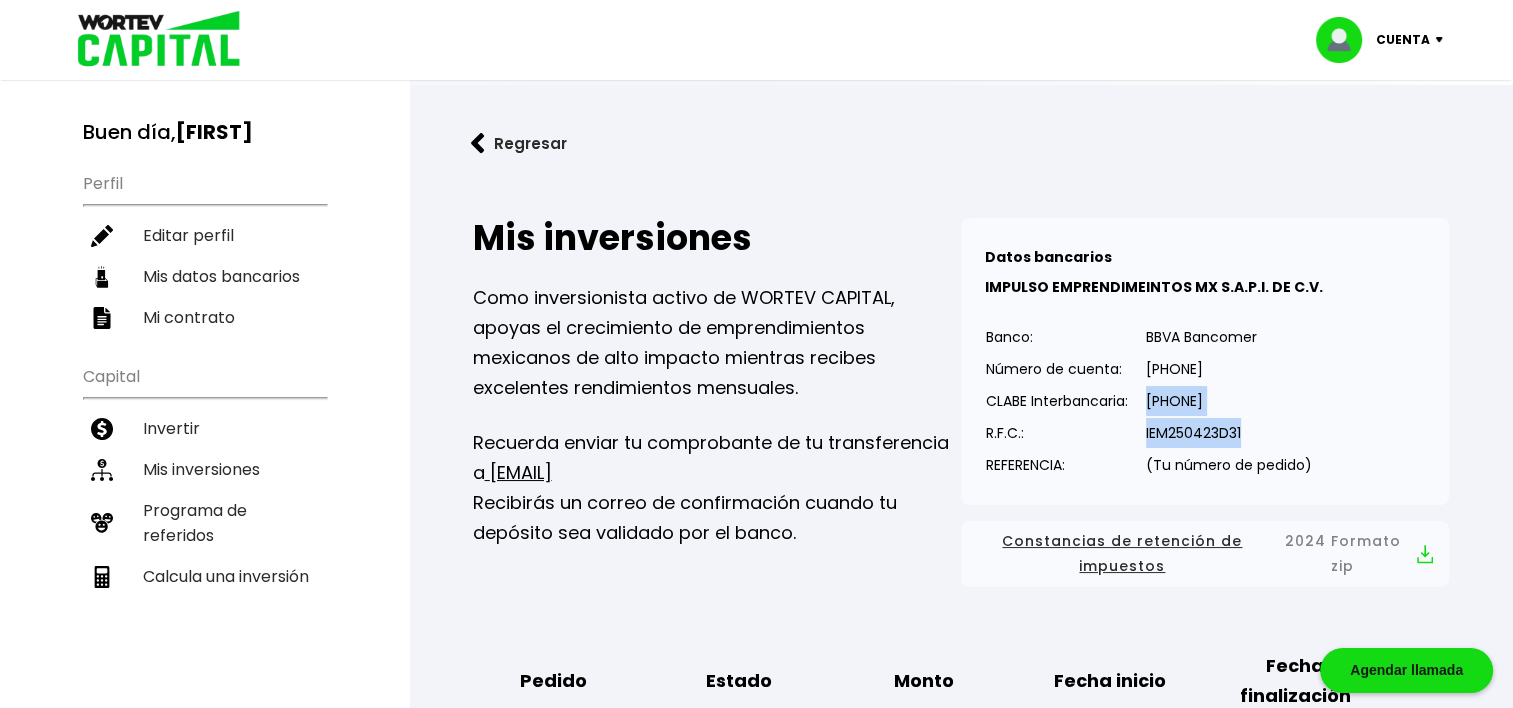 drag, startPoint x: 1263, startPoint y: 352, endPoint x: 1337, endPoint y: 444, distance: 118.06778 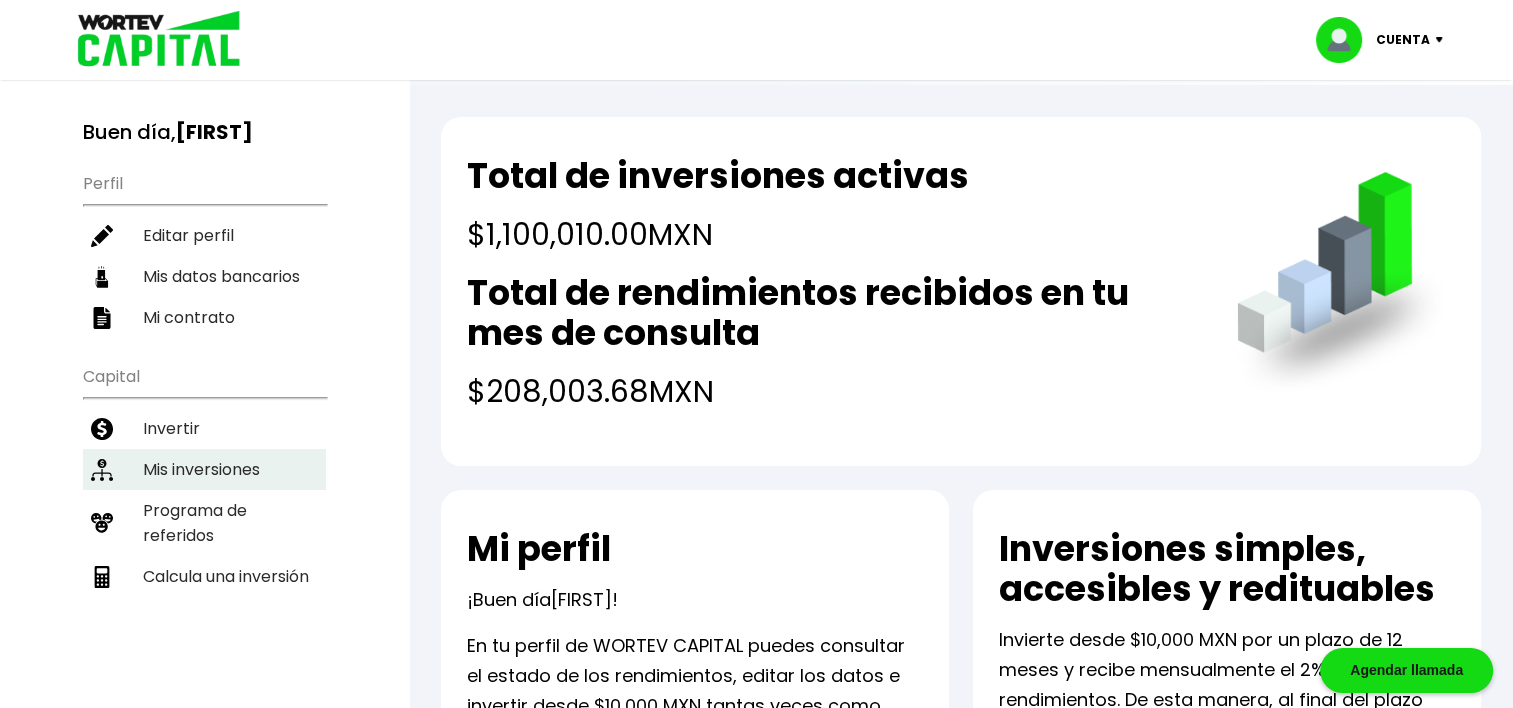 click on "Mis inversiones" at bounding box center (204, 469) 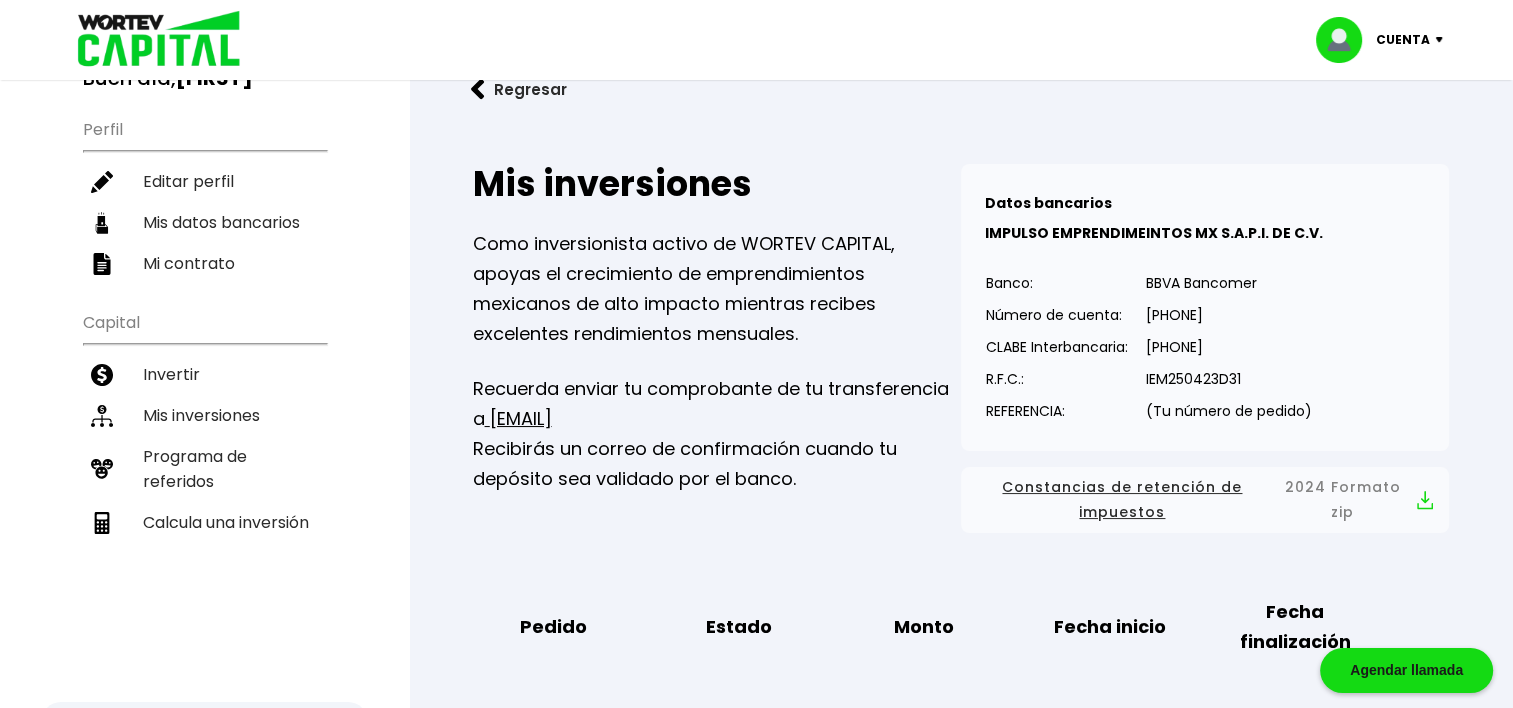 scroll, scrollTop: 0, scrollLeft: 0, axis: both 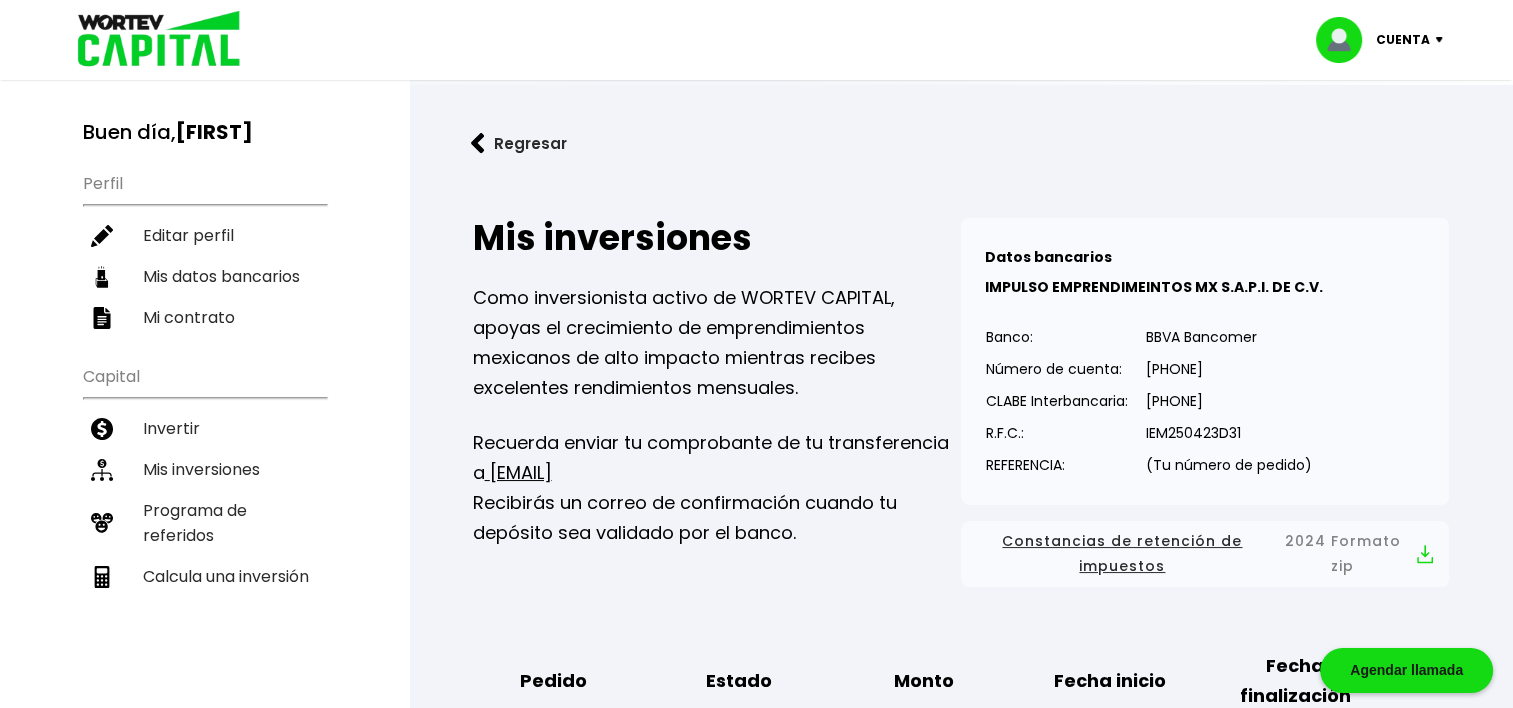 click at bounding box center [152, 40] 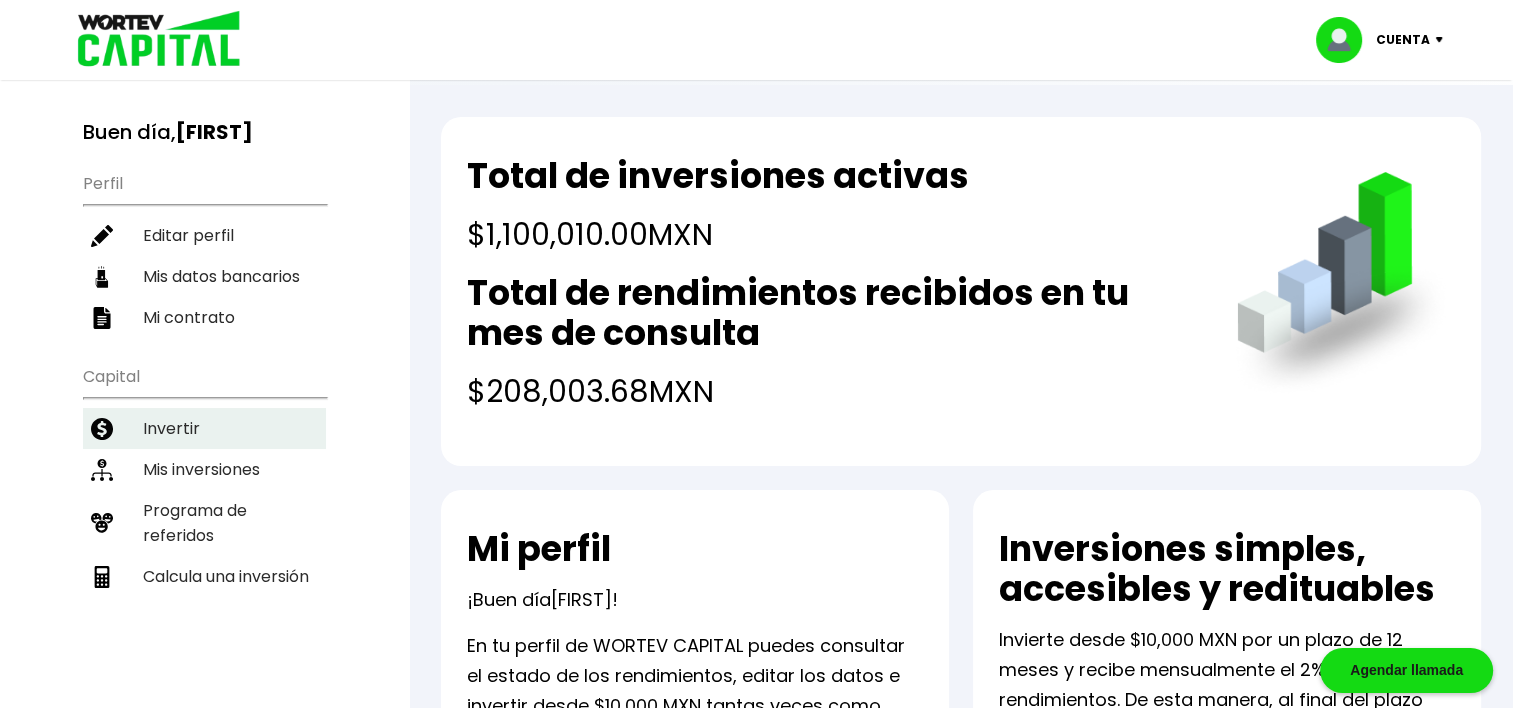 click on "Invertir" at bounding box center (204, 428) 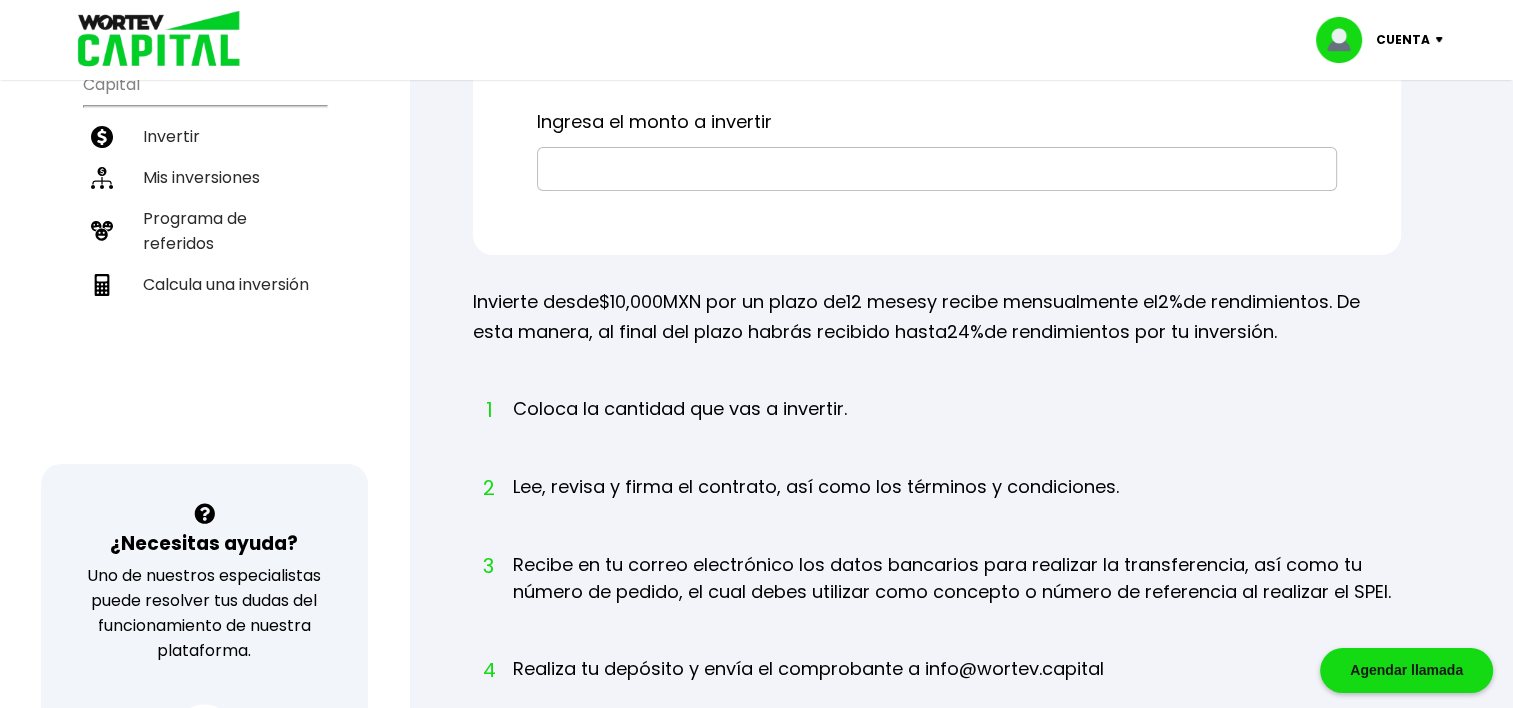 scroll, scrollTop: 300, scrollLeft: 0, axis: vertical 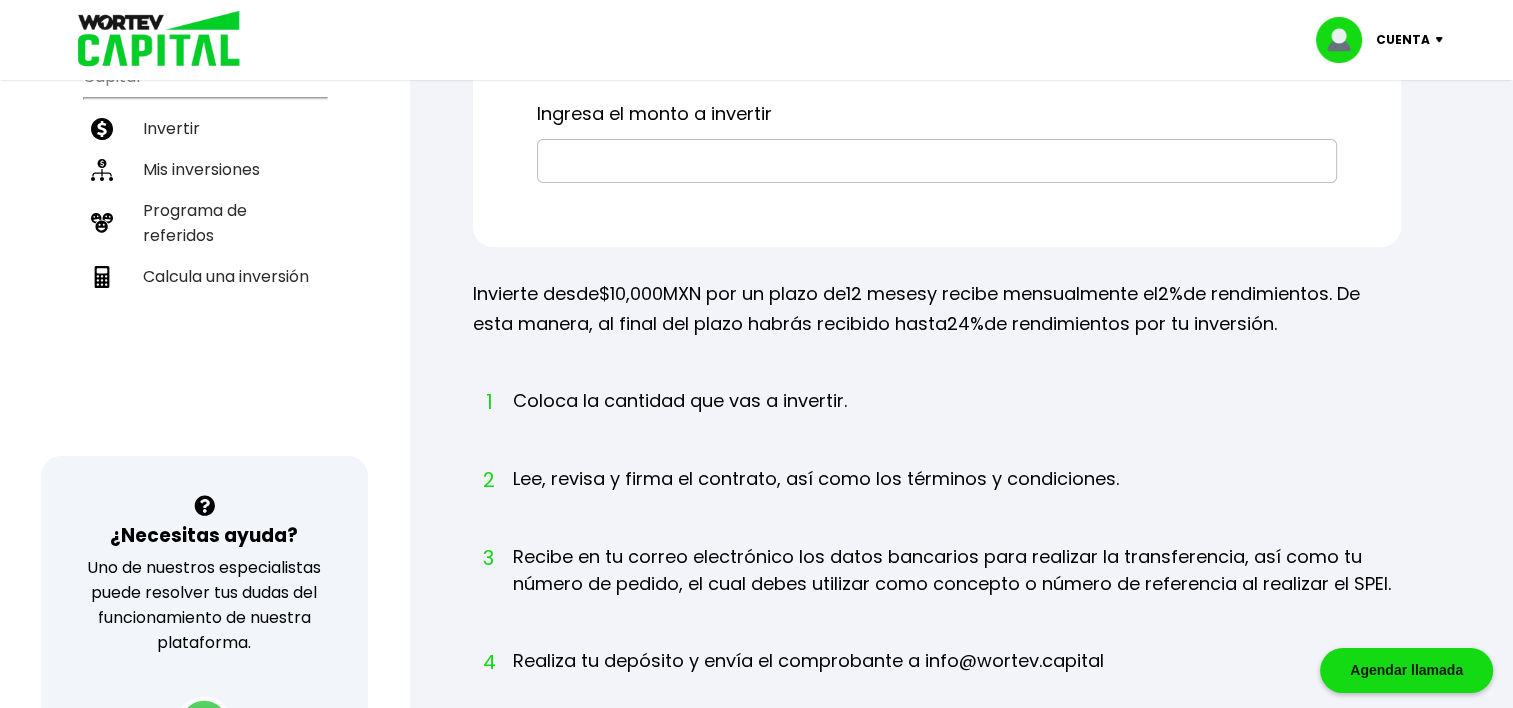 click on "¿conoces el programa de referidos? Bienvenido a nuestro programa de referidos Comparte el enlace y gana* Acepto los términos y condiciones 500,010.00 [EMAIL] 34992 $120,002.40 9817 $20.00 Button to launch messaging window [EMAIL] $2,000 1000 $-64.00 Banco:  Número de cuenta:  CLABE Interbancaria:  R.F.C.:  REFERENCIA:  BBVA Bancomer" at bounding box center [961, 423] 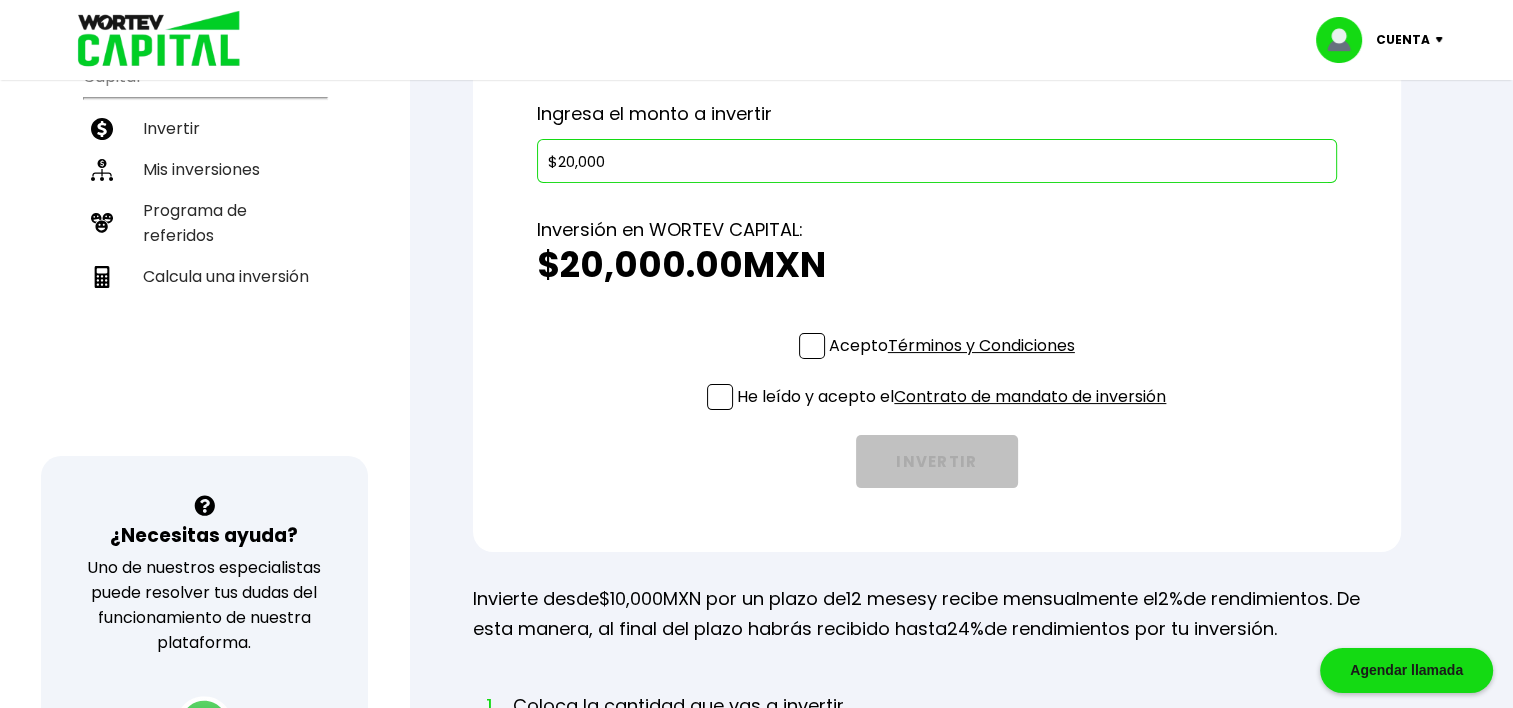 type on "$20,000" 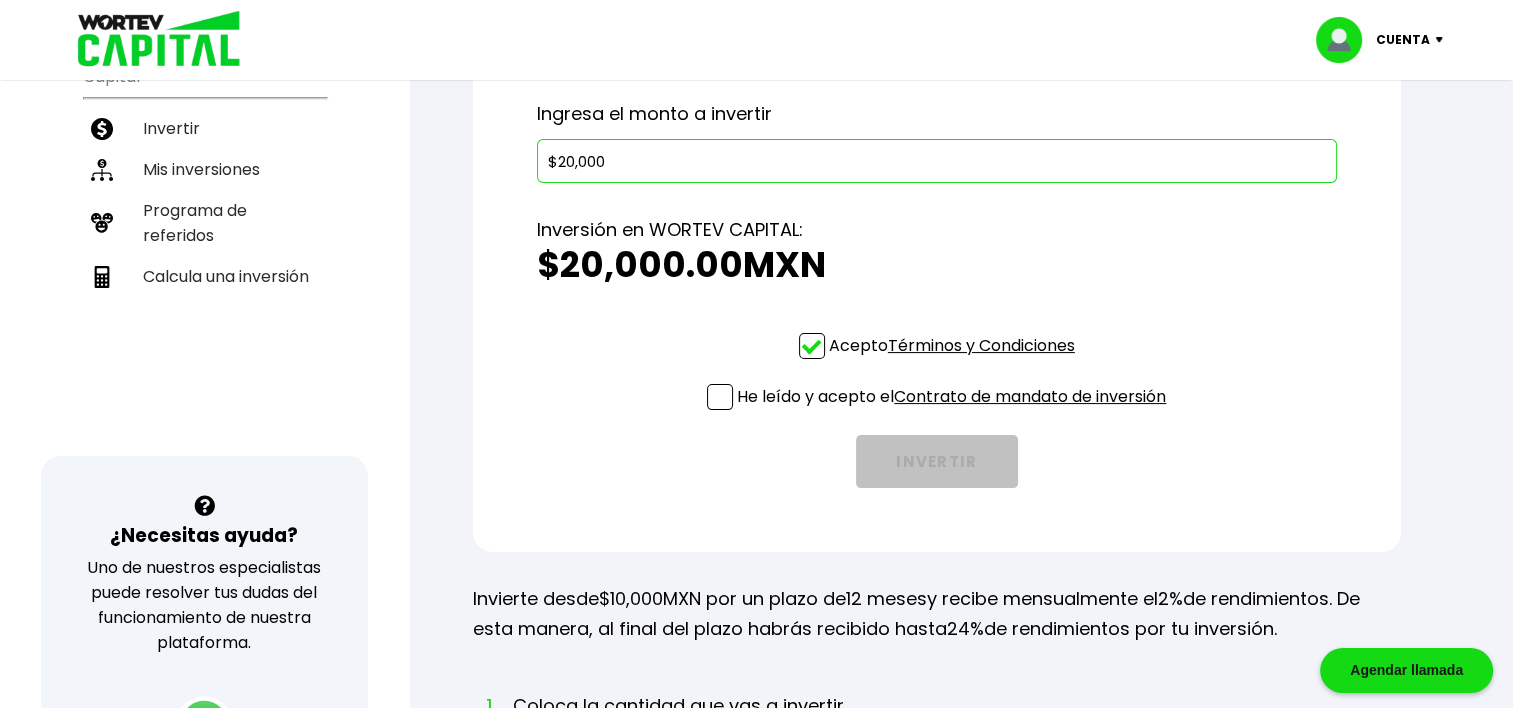 click at bounding box center (720, 397) 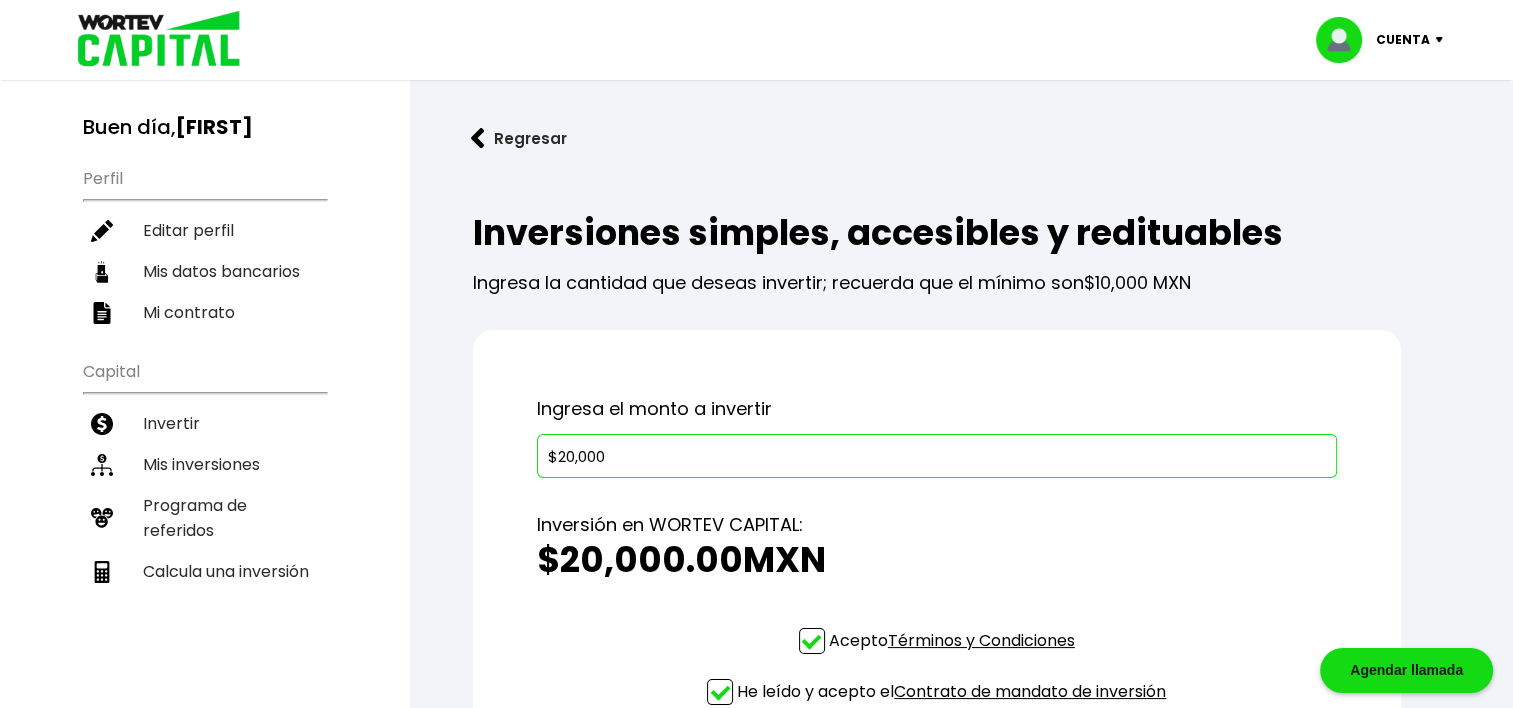 scroll, scrollTop: 0, scrollLeft: 0, axis: both 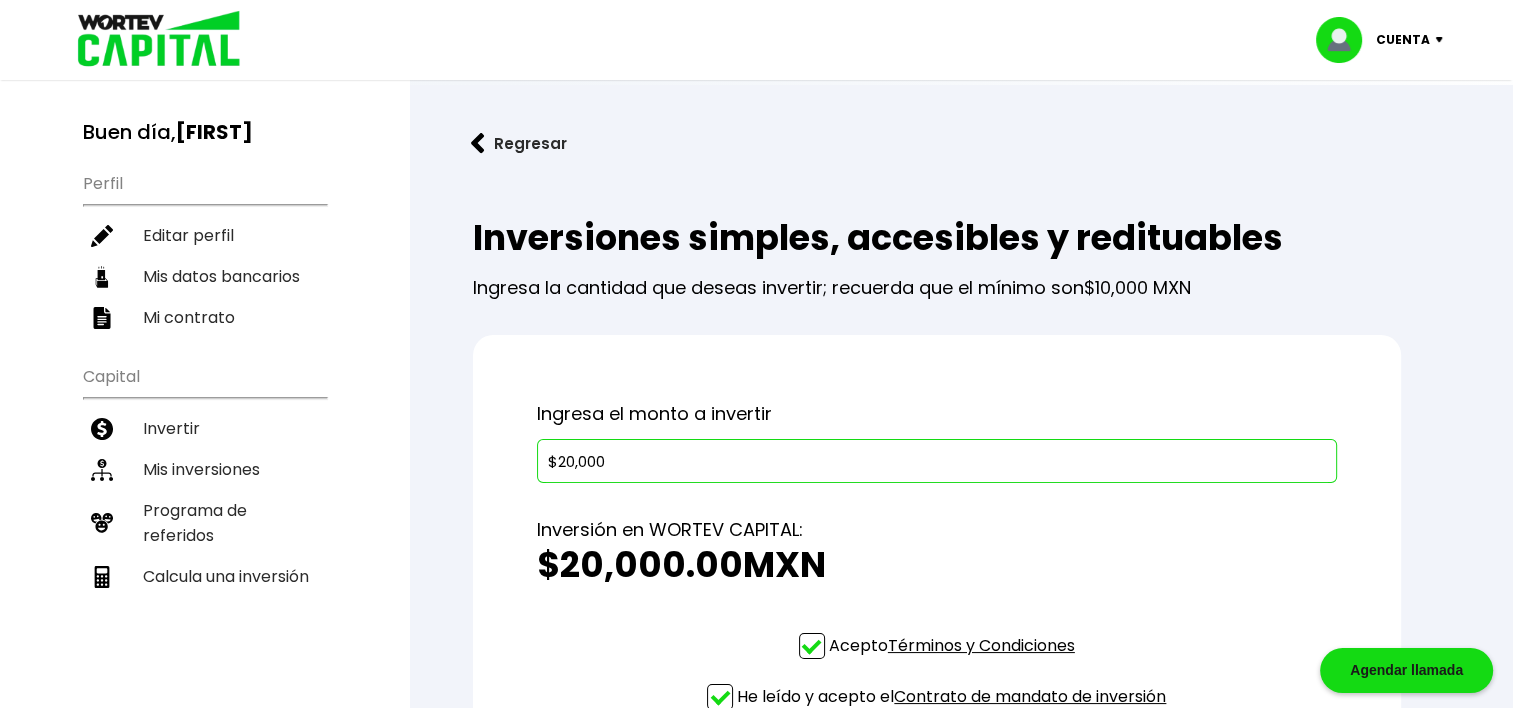 click at bounding box center [152, 40] 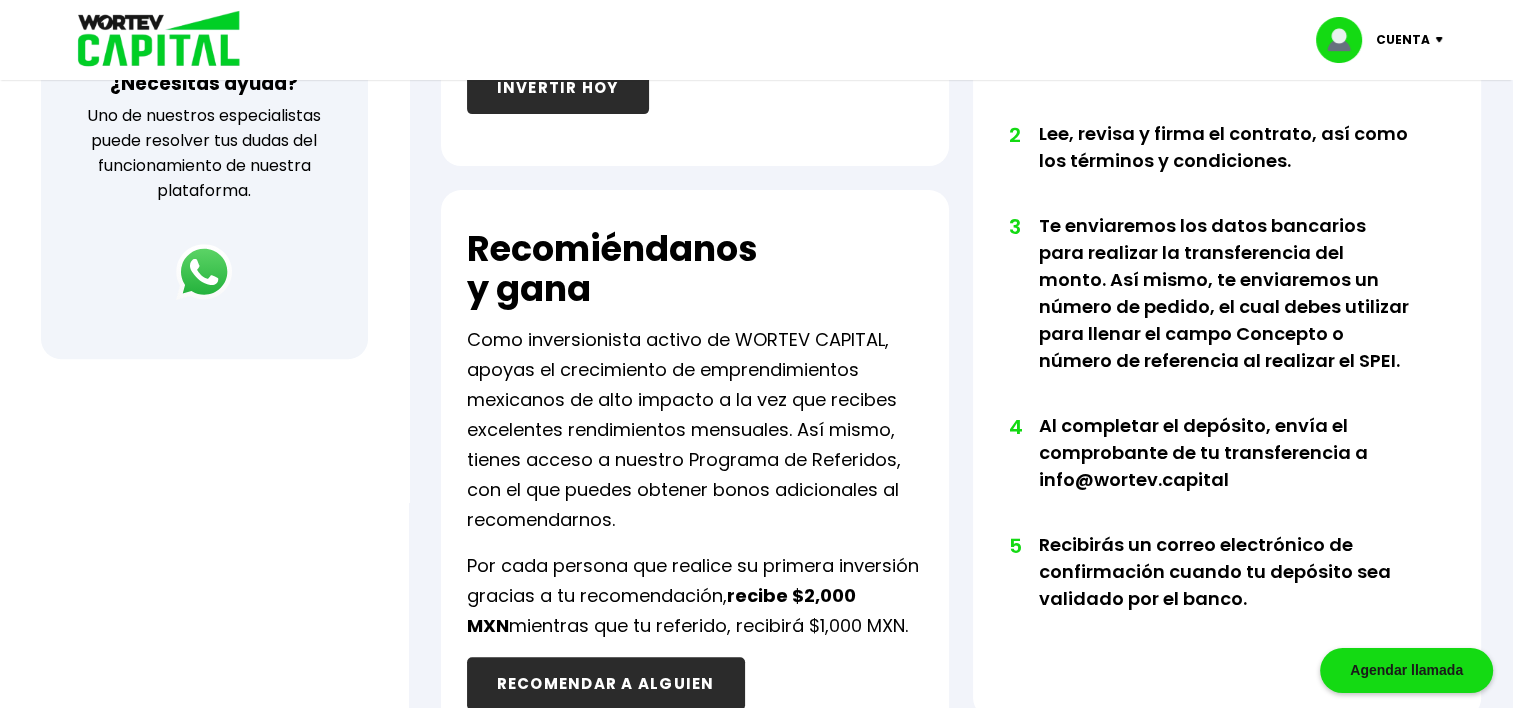 scroll, scrollTop: 800, scrollLeft: 0, axis: vertical 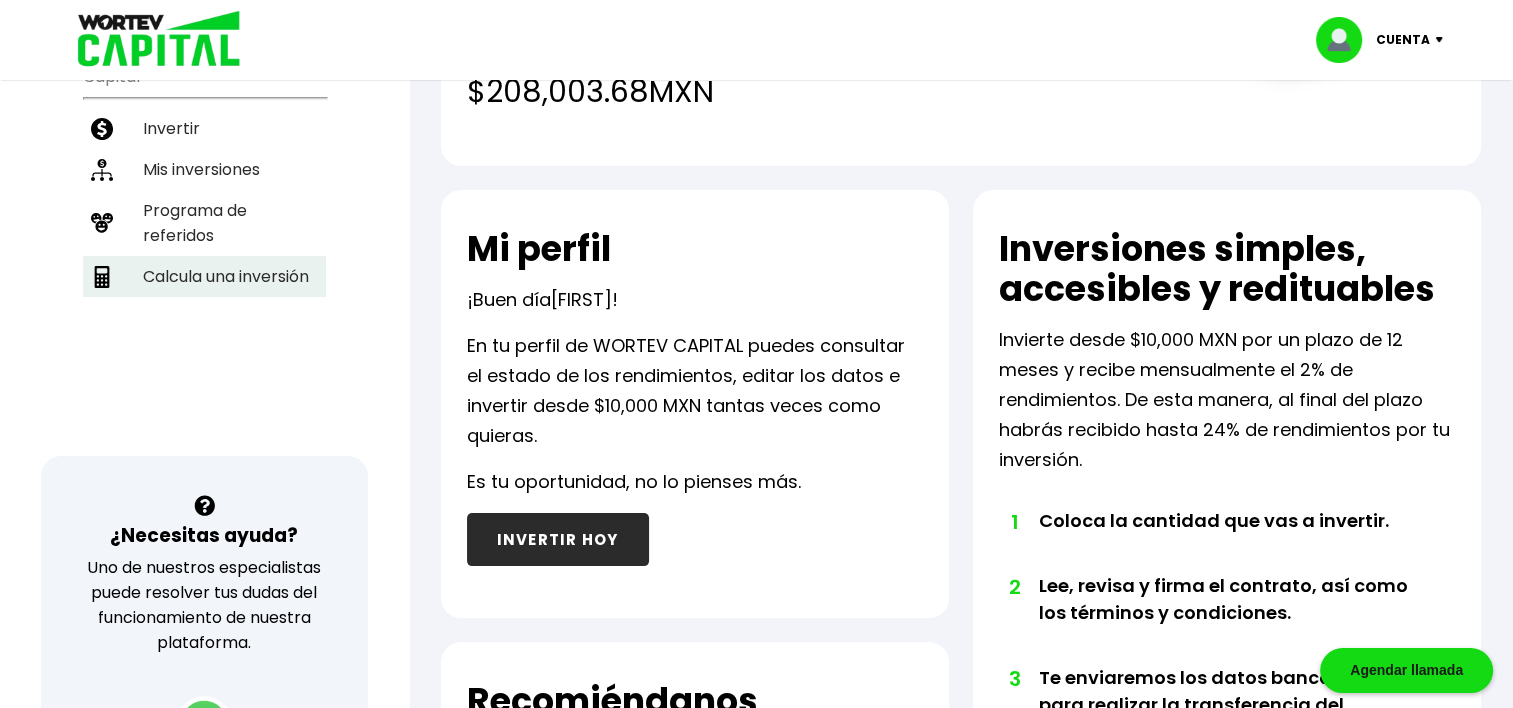 click on "Calcula una inversión" at bounding box center [204, 276] 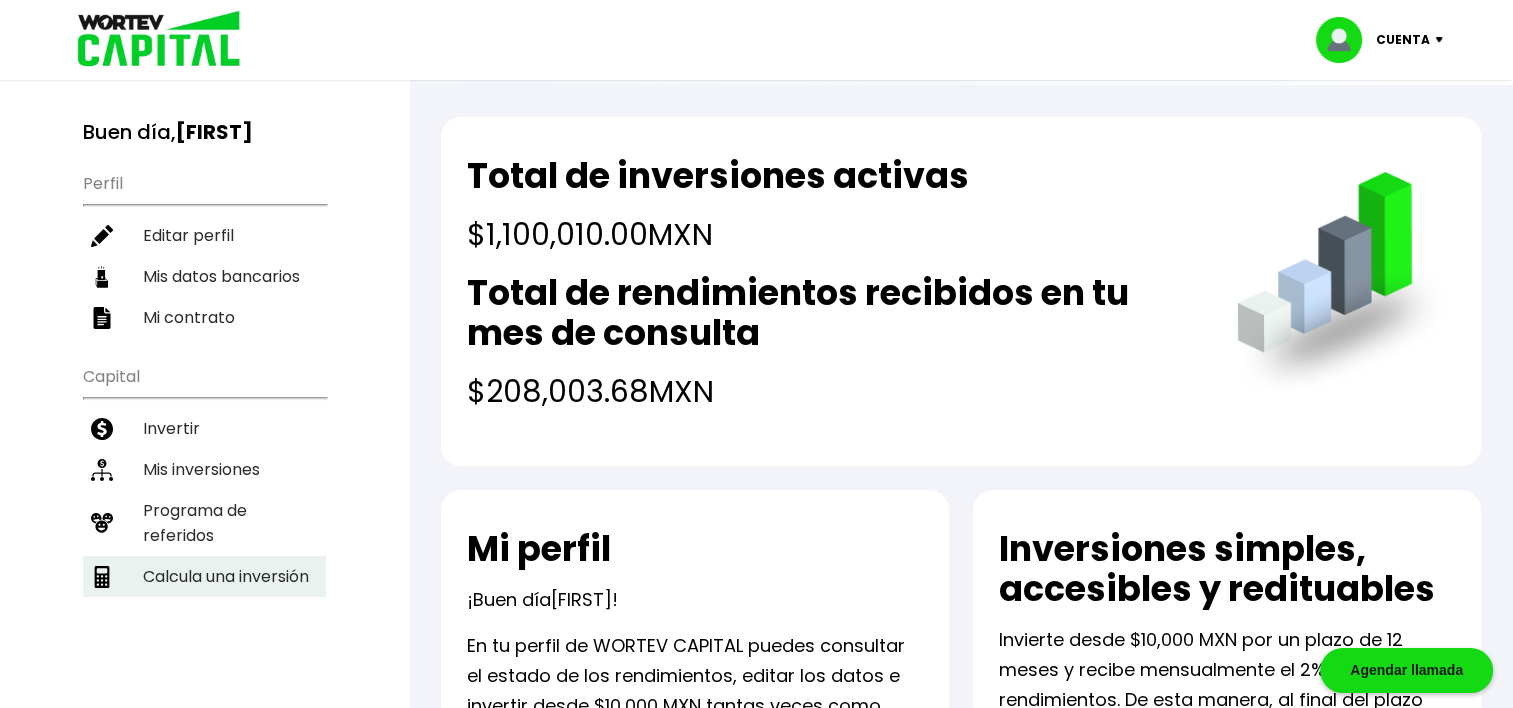 select on "1" 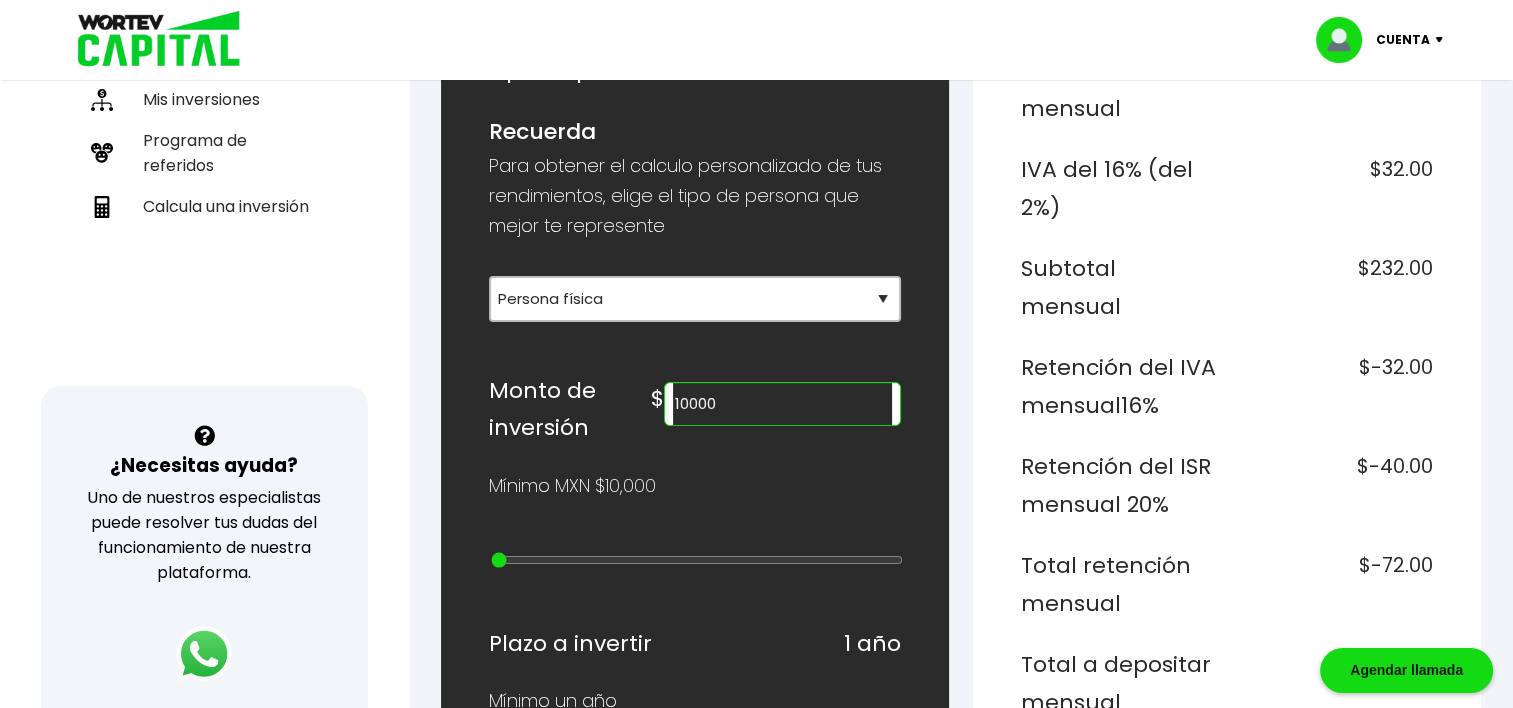 scroll, scrollTop: 300, scrollLeft: 0, axis: vertical 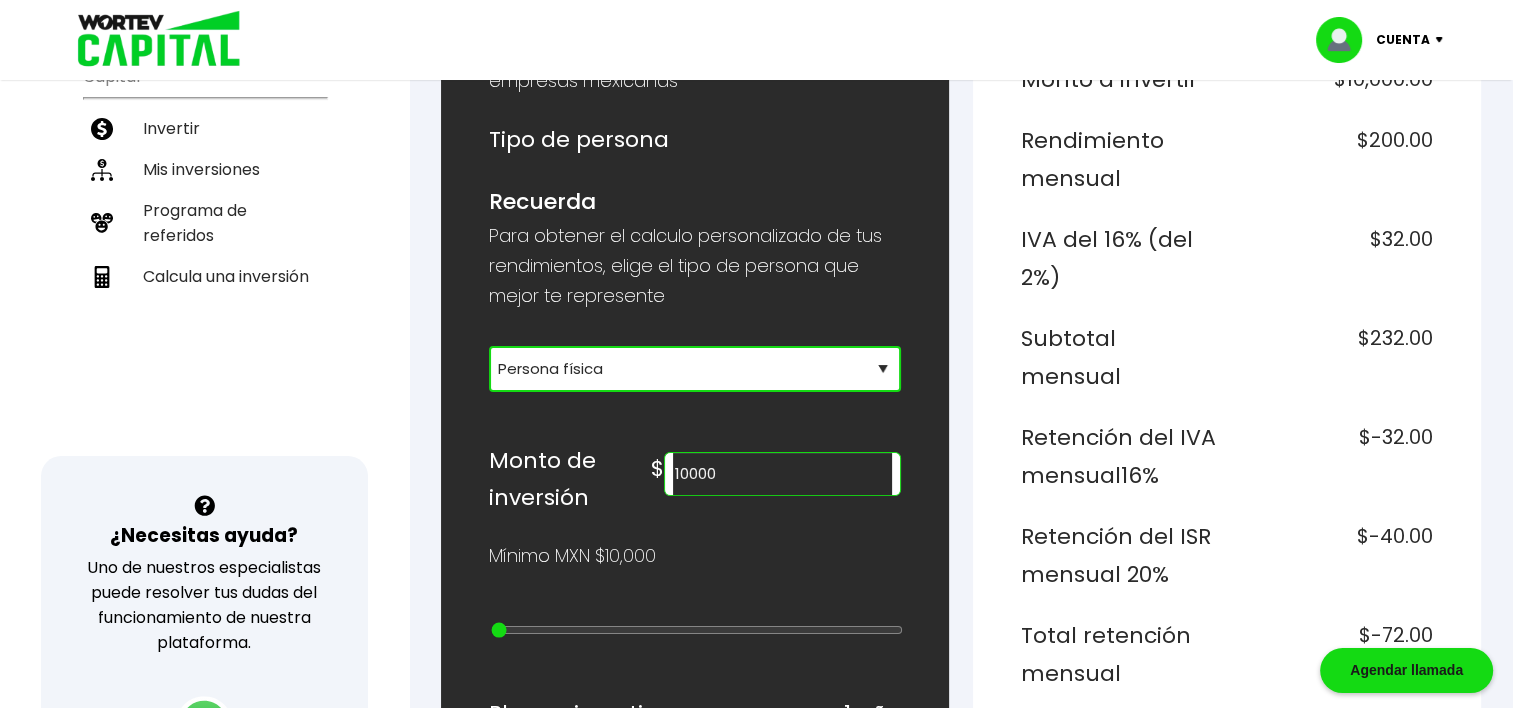 click on "Selecciona tu tipo de persona Persona Física que emite factura Persona física Persona moral" at bounding box center (695, 369) 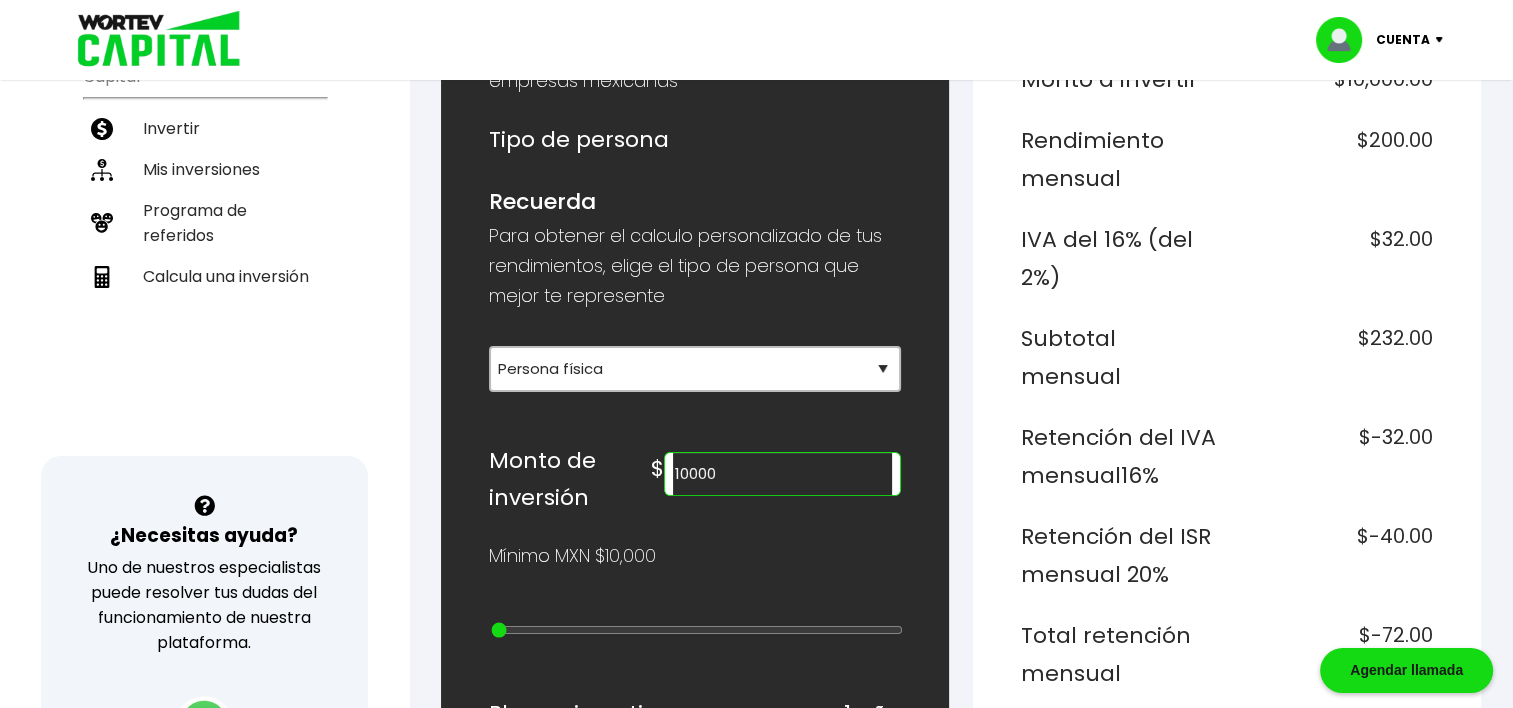 click on "10000" at bounding box center (782, 474) 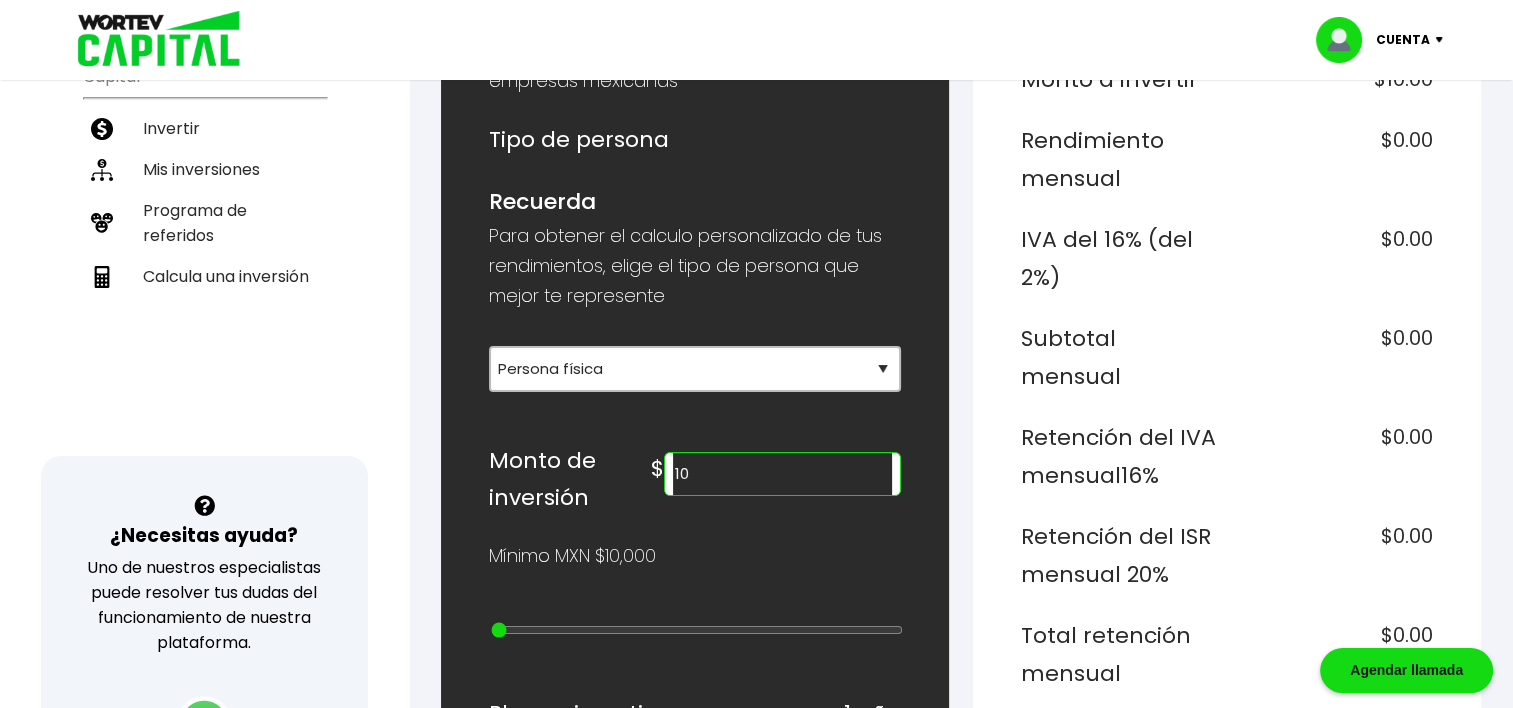 type on "1" 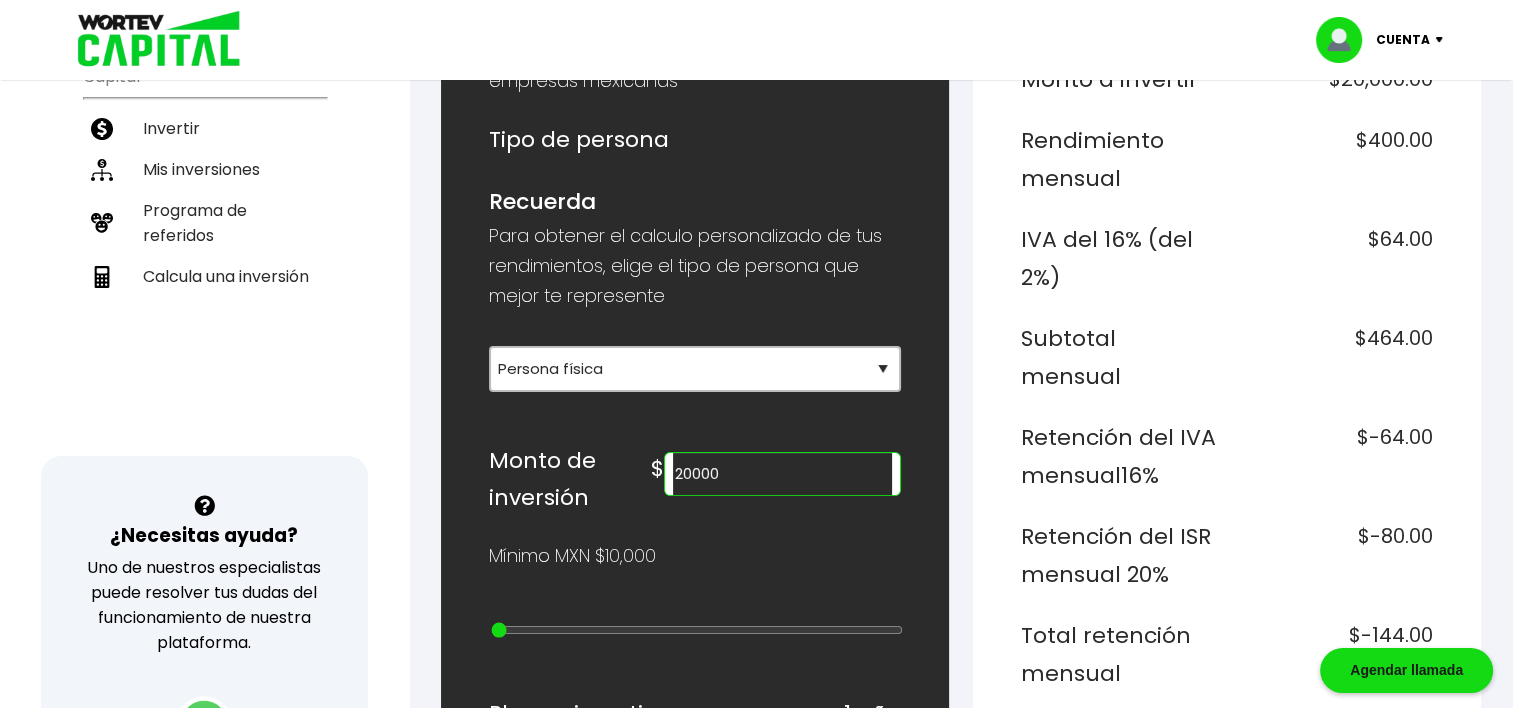 type on "20000" 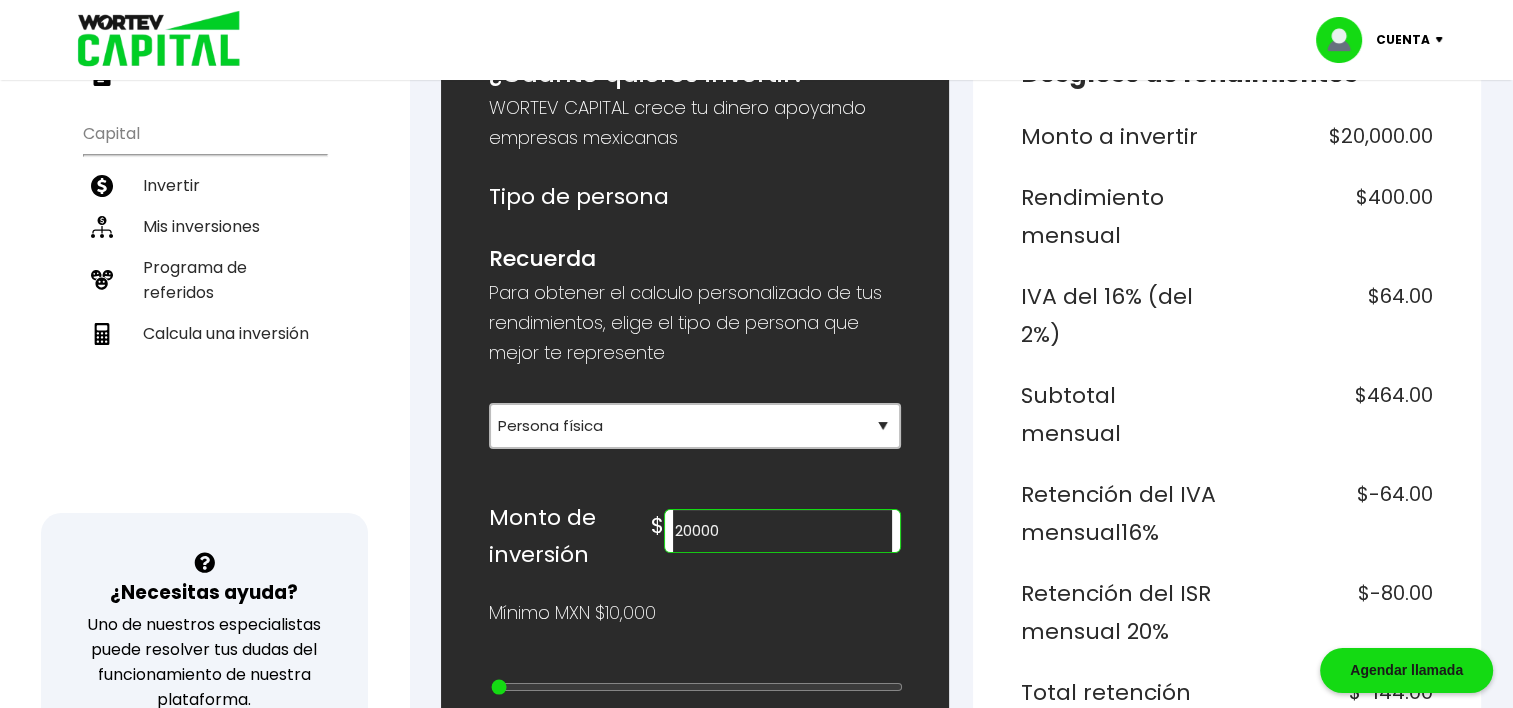 scroll, scrollTop: 200, scrollLeft: 0, axis: vertical 